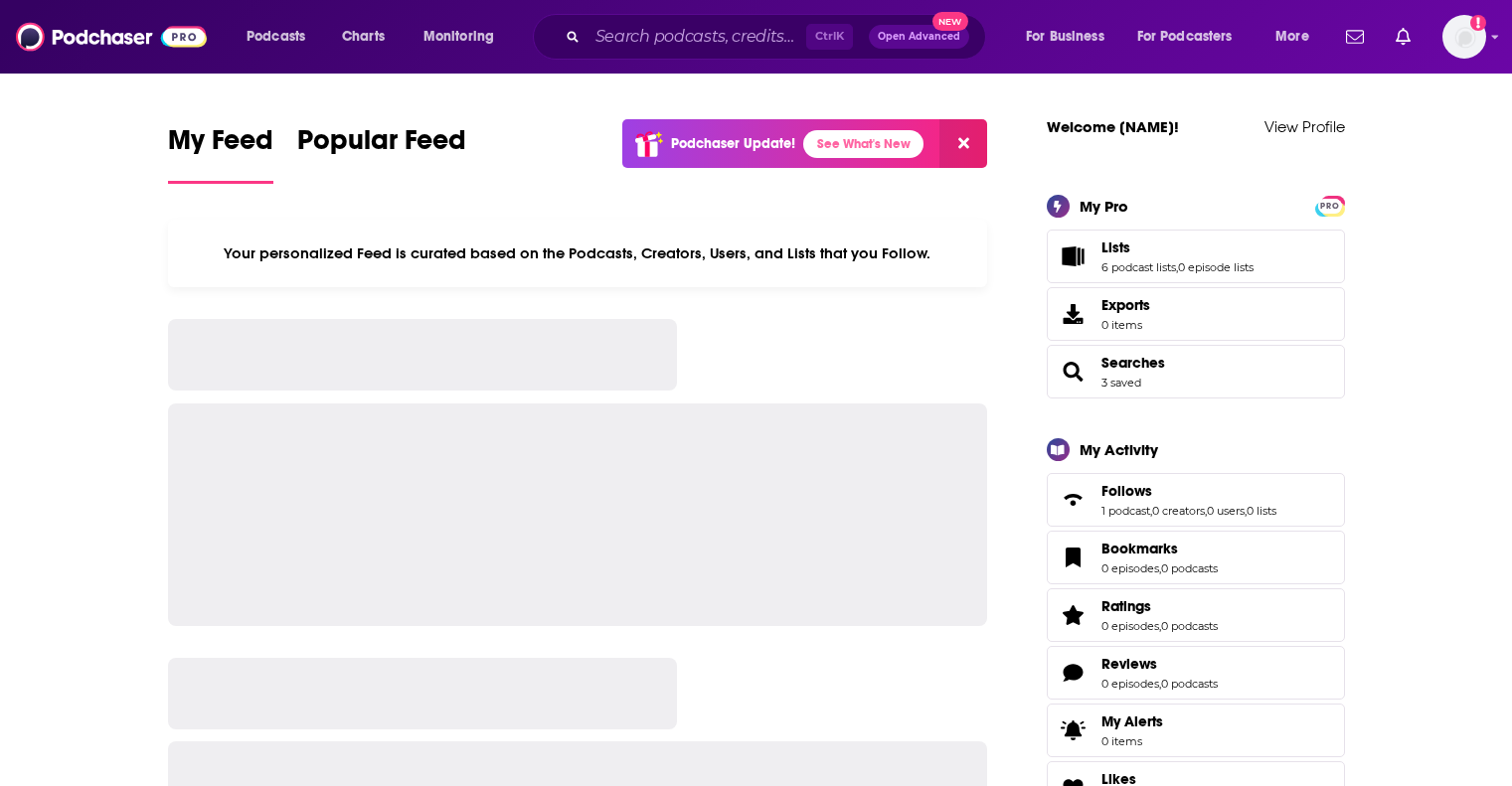 scroll, scrollTop: 0, scrollLeft: 0, axis: both 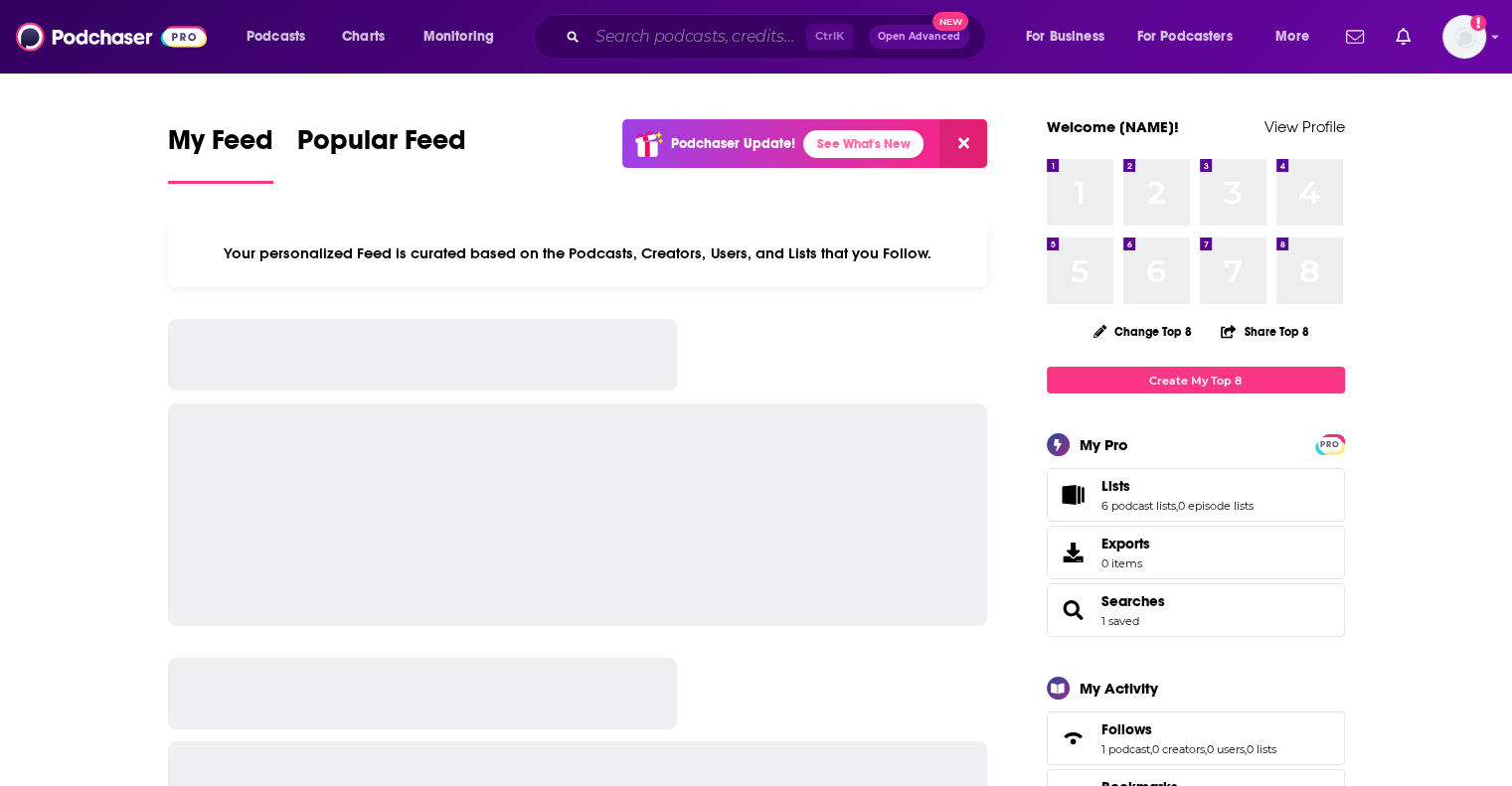 click at bounding box center [697, 37] 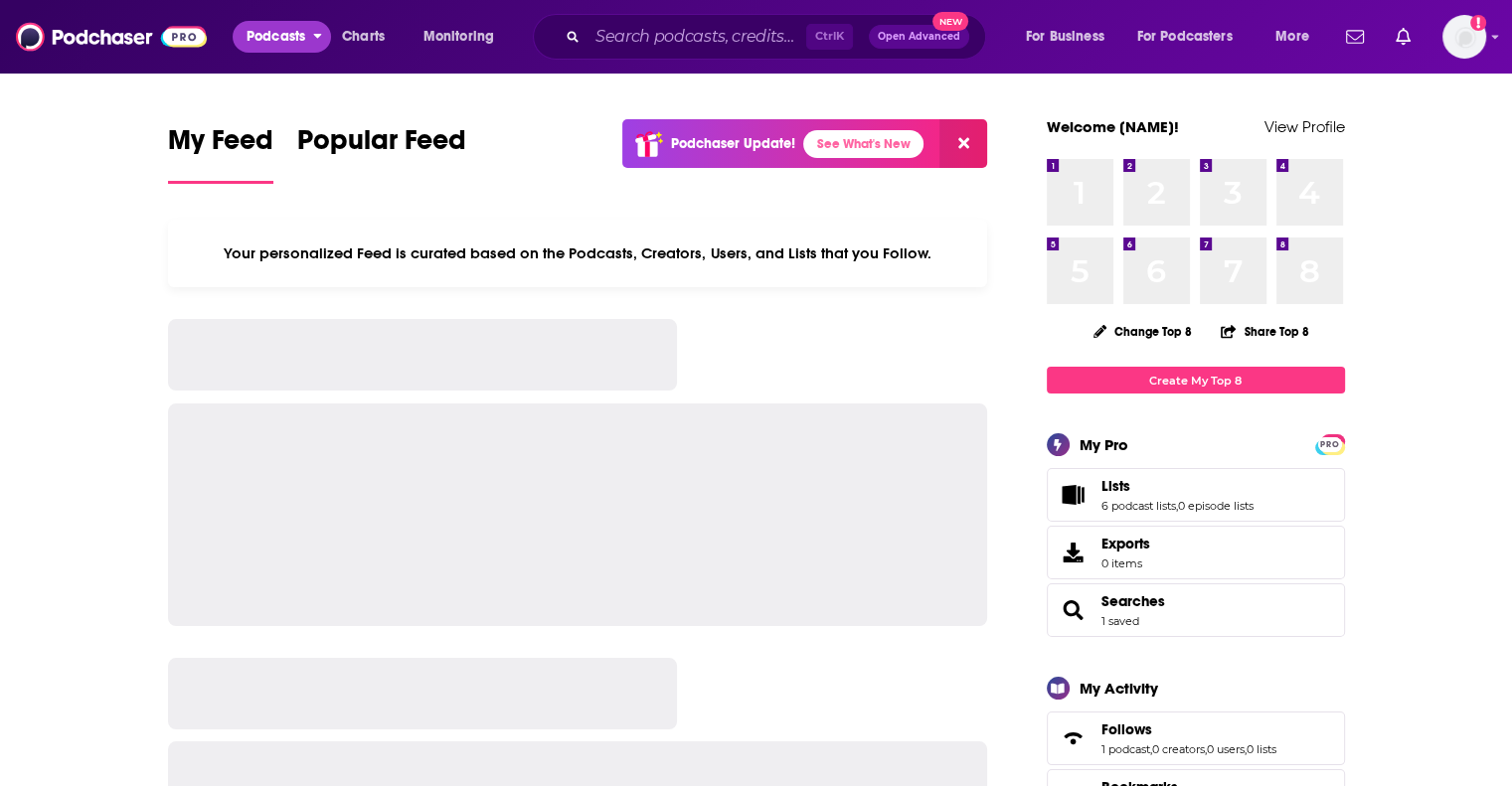 click on "Podcasts" at bounding box center [275, 37] 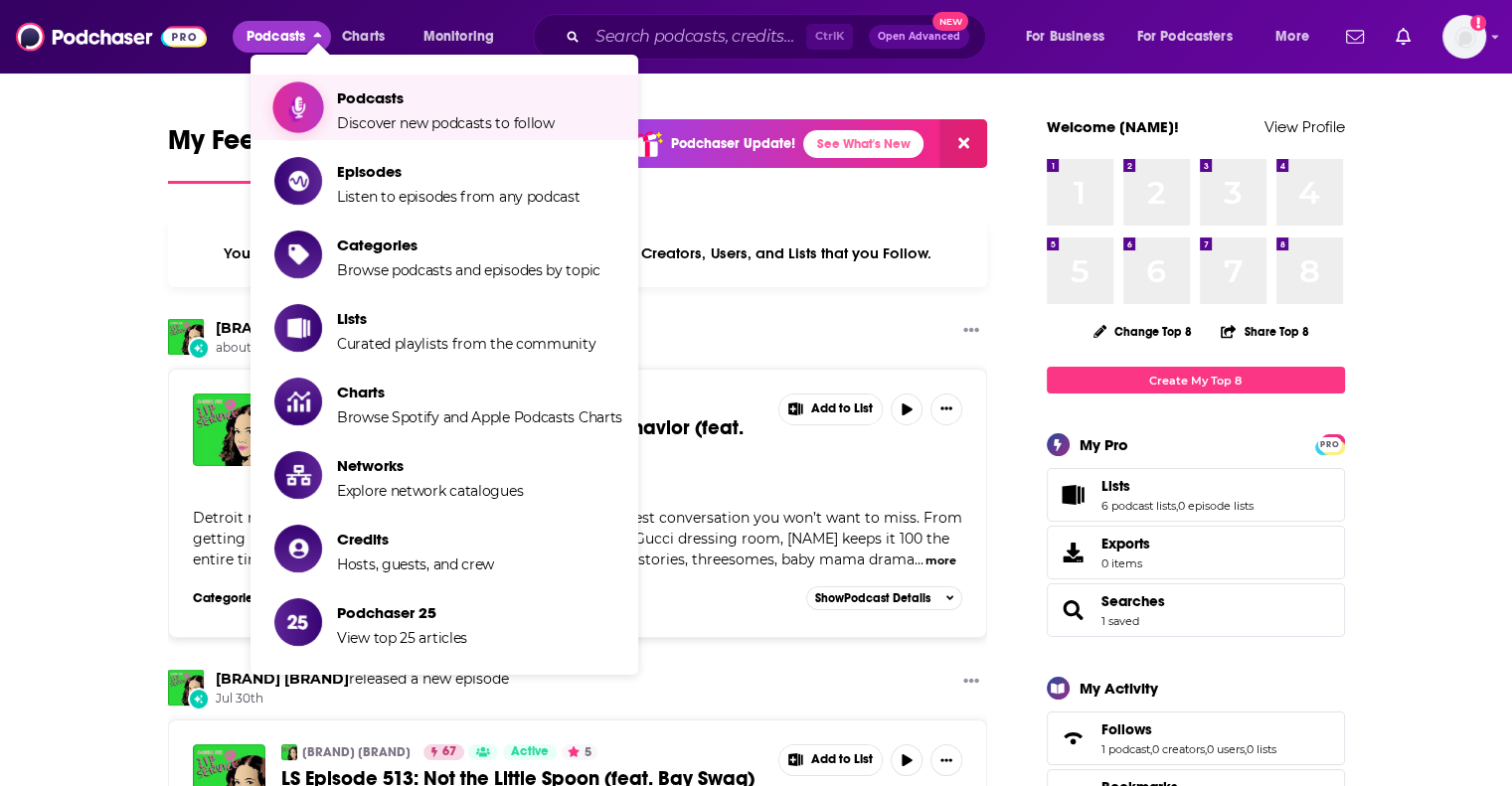 click on "Podcasts" at bounding box center (445, 97) 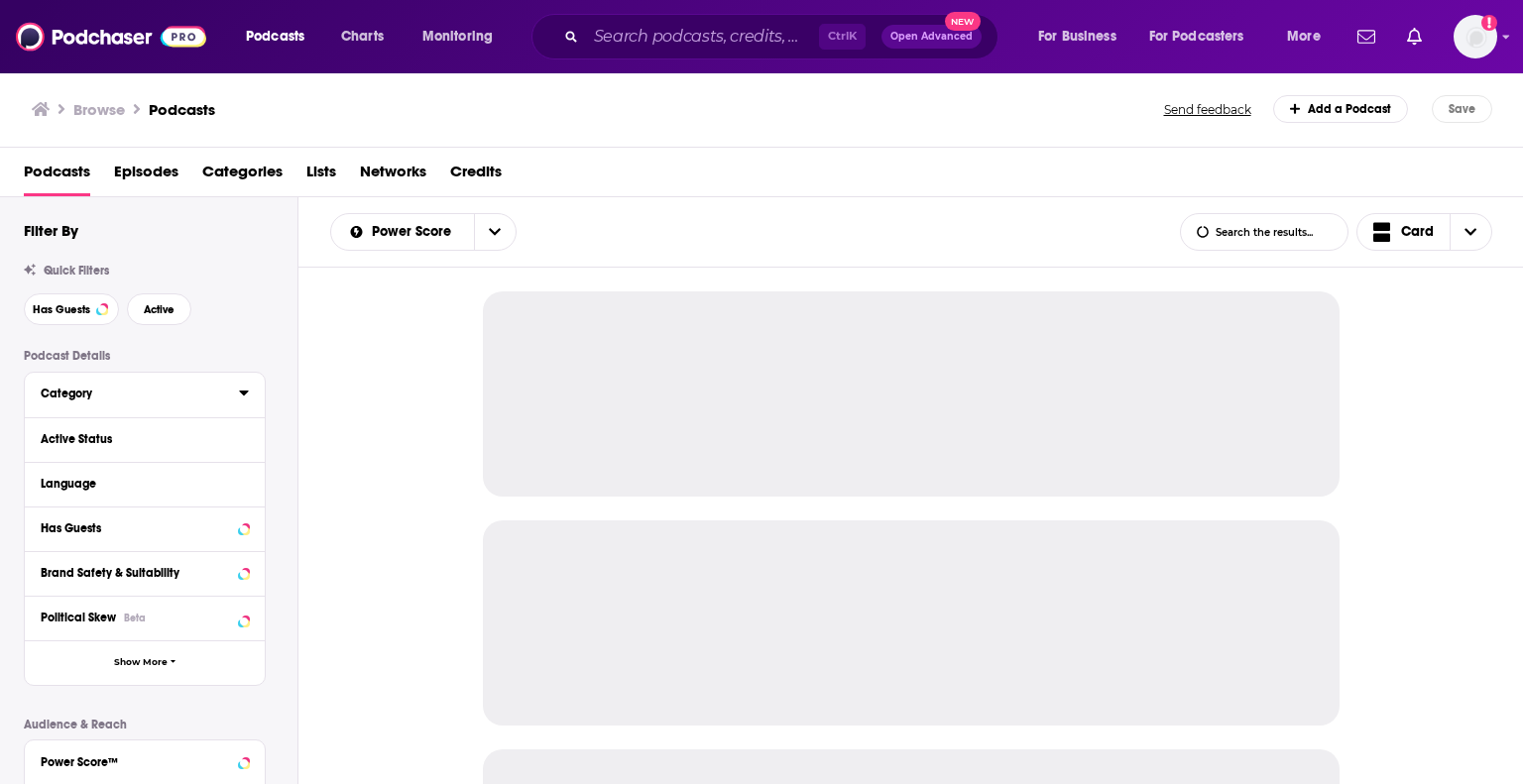 click on "Category" at bounding box center [133, 393] 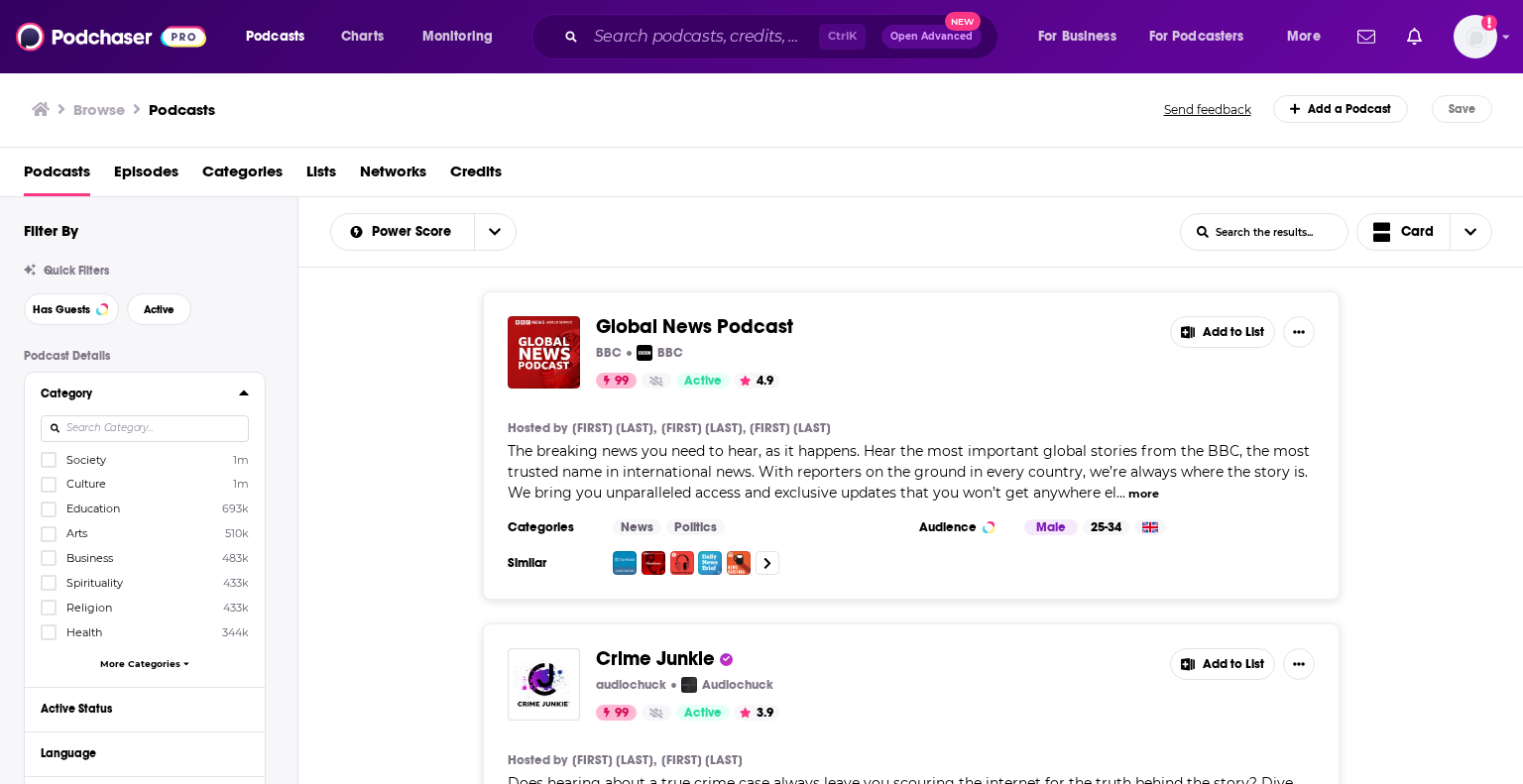 click at bounding box center (51, 484) 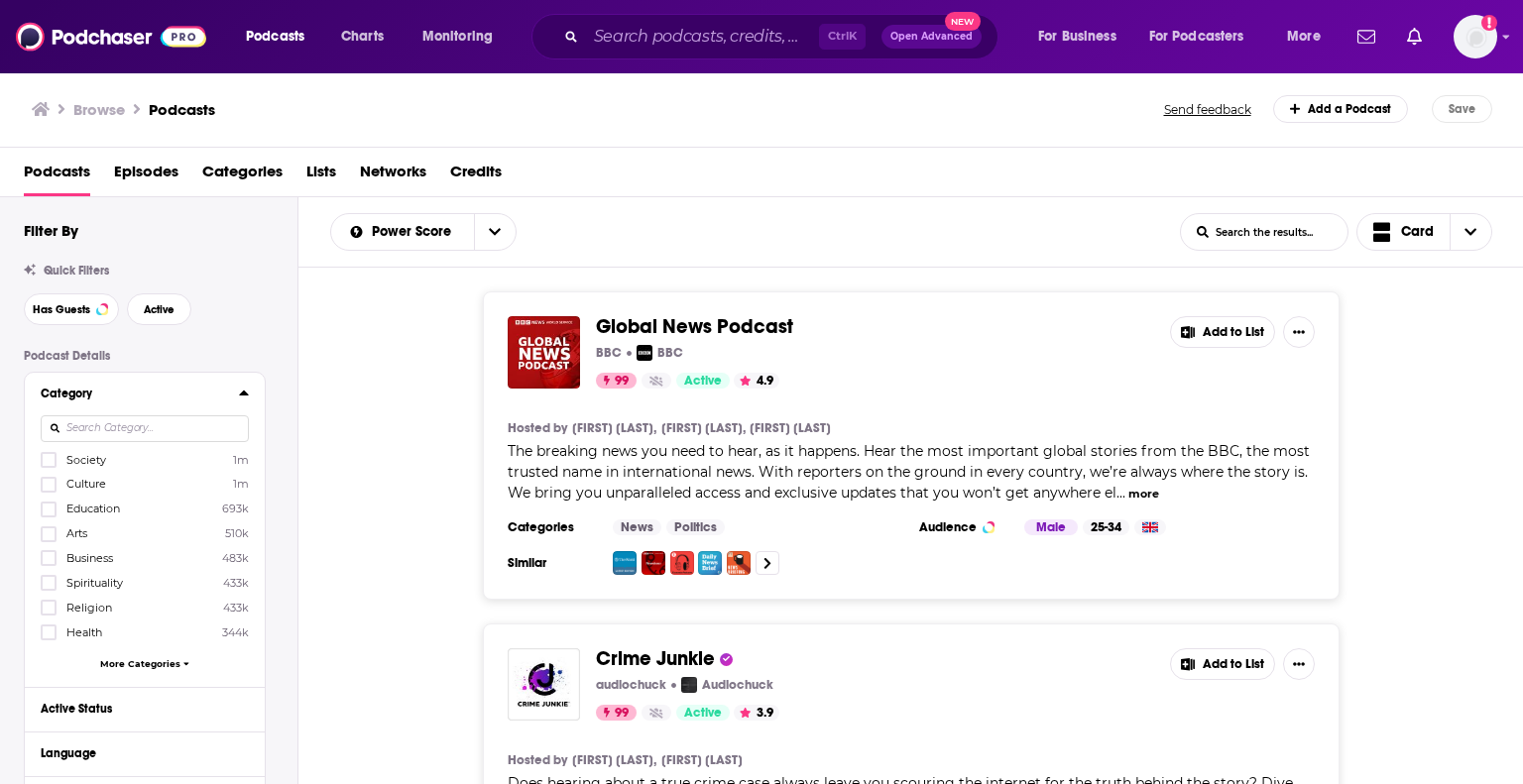 click at bounding box center (49, 491) 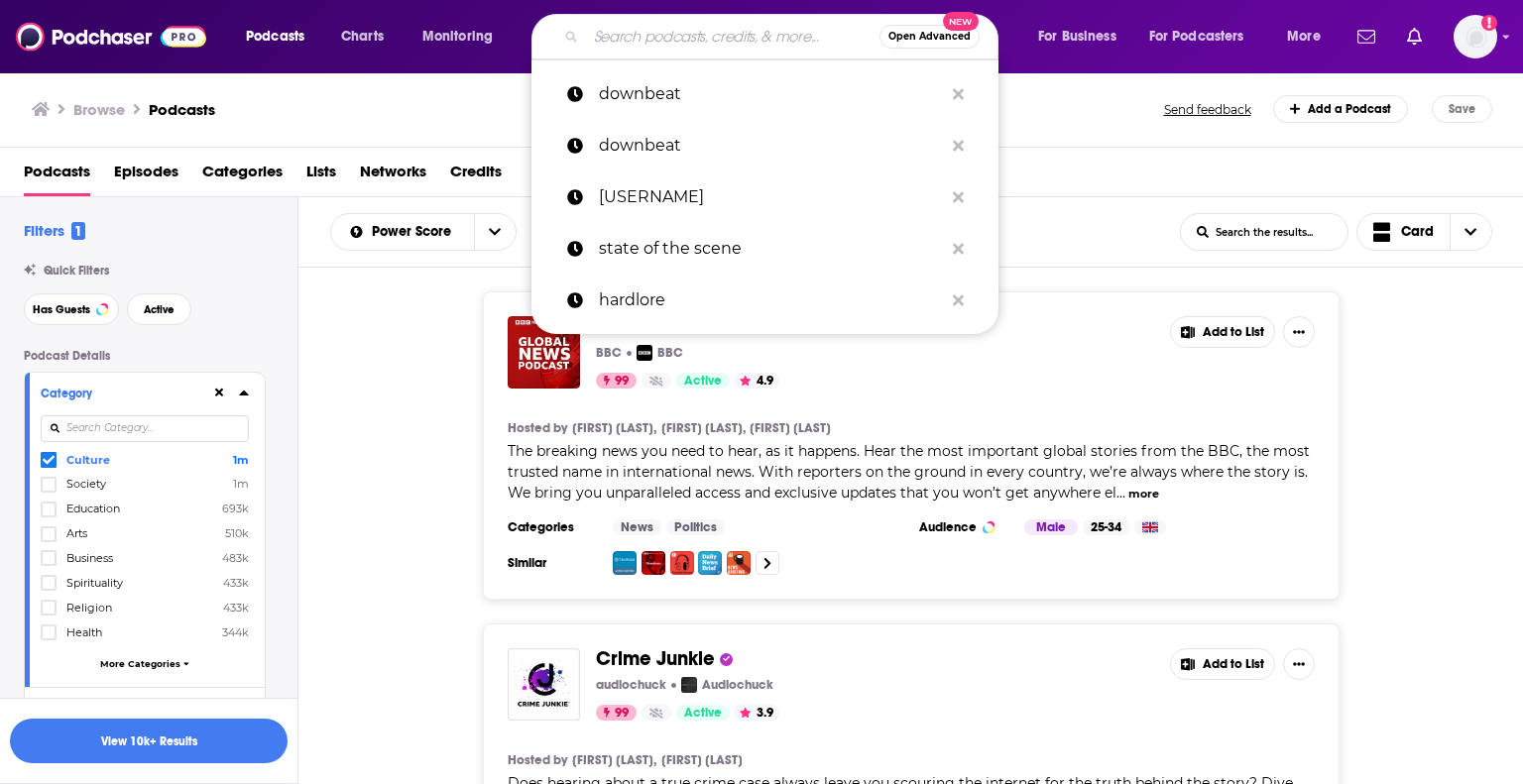 click at bounding box center [733, 37] 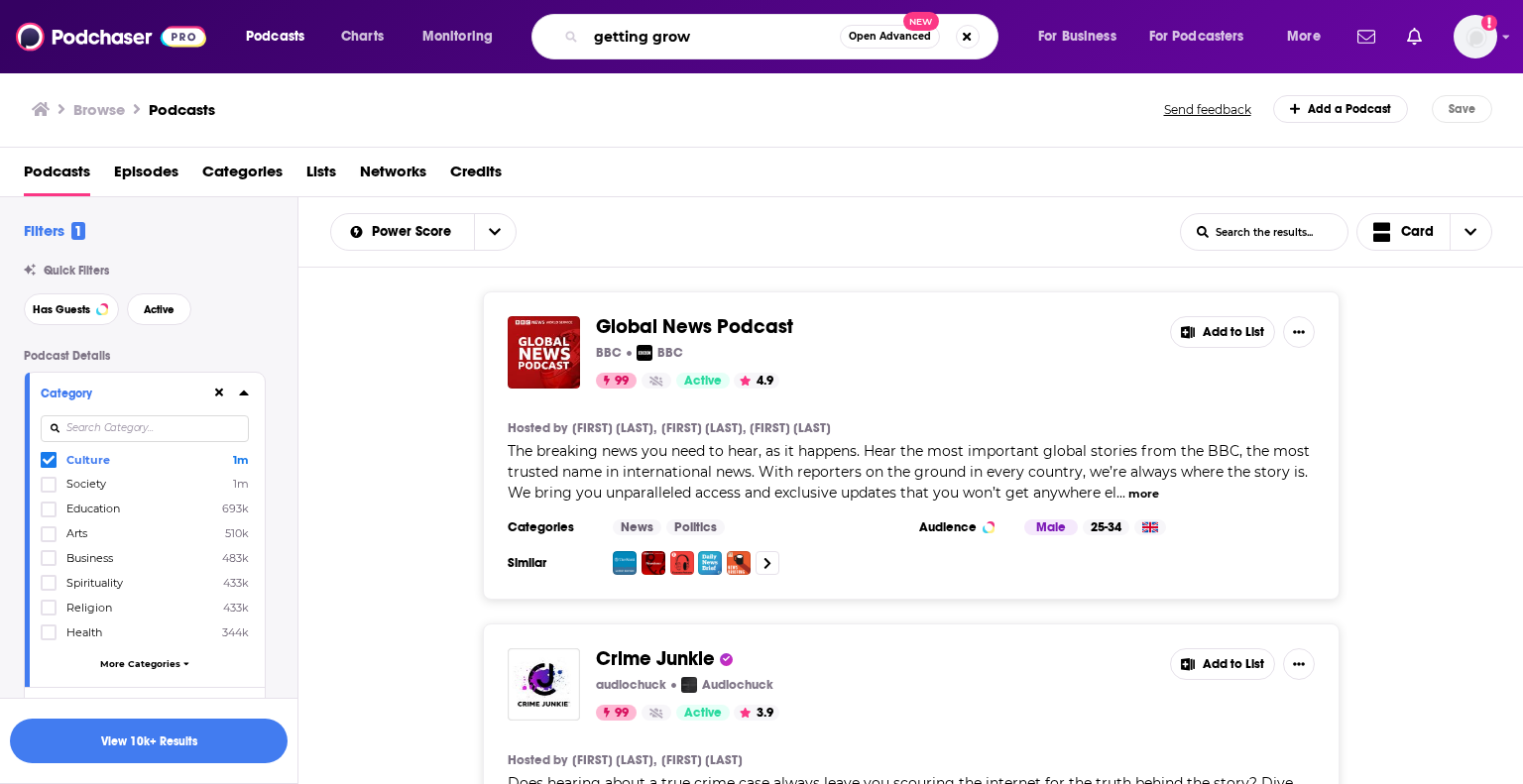 type on "getting grown" 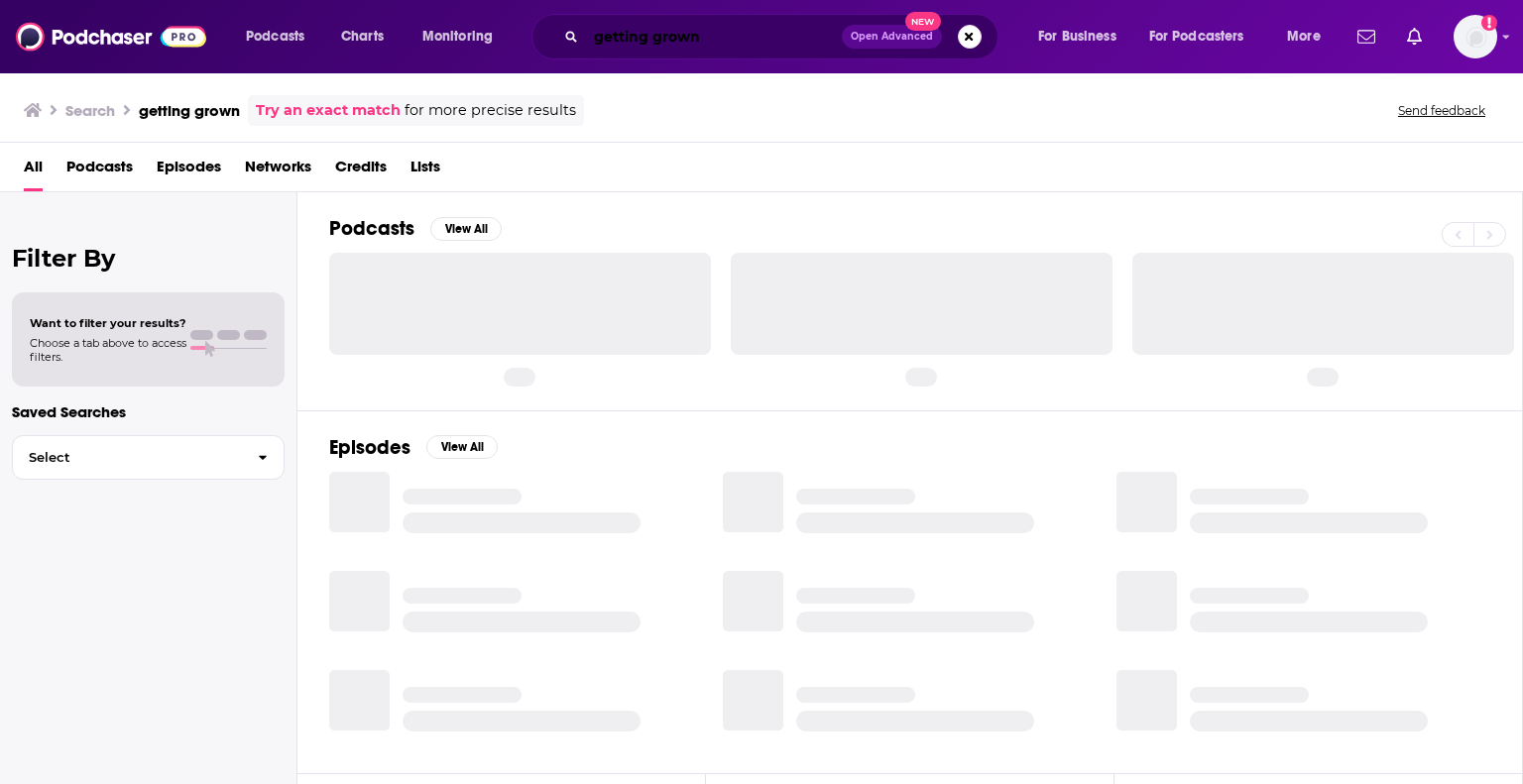 click on "getting grown" at bounding box center [714, 37] 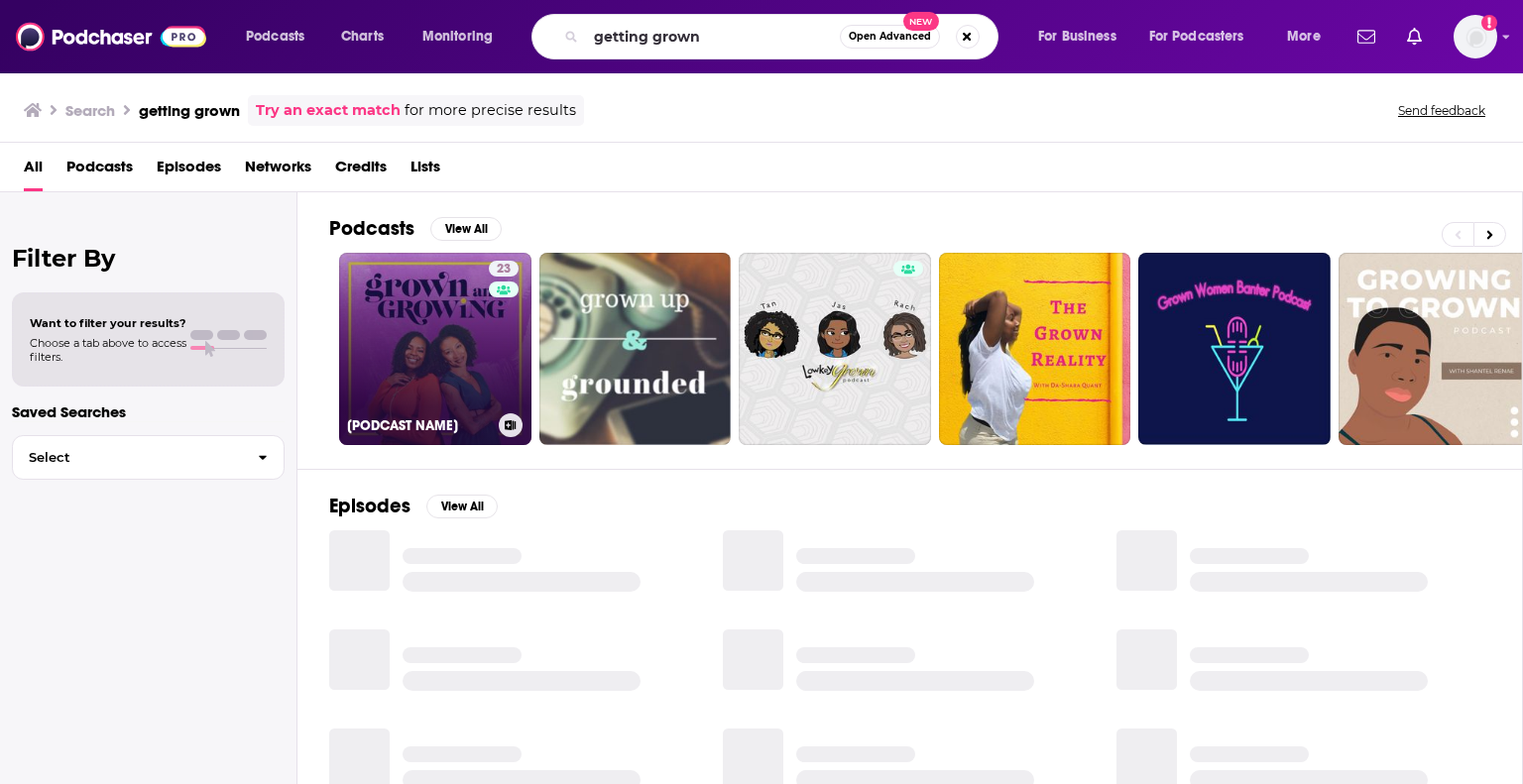 click on "23 Grown and Growing Podcast" at bounding box center [435, 349] 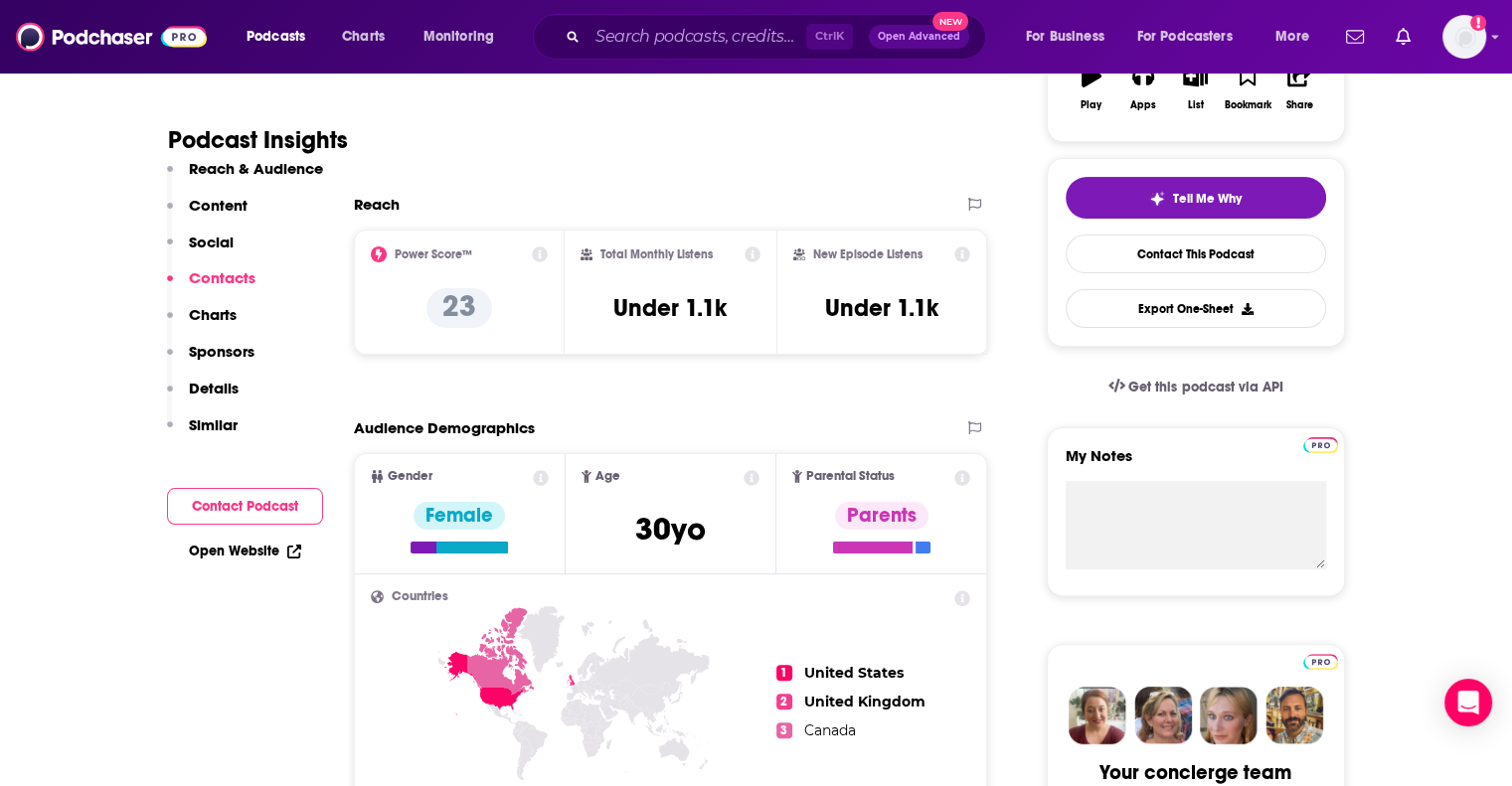 scroll, scrollTop: 0, scrollLeft: 0, axis: both 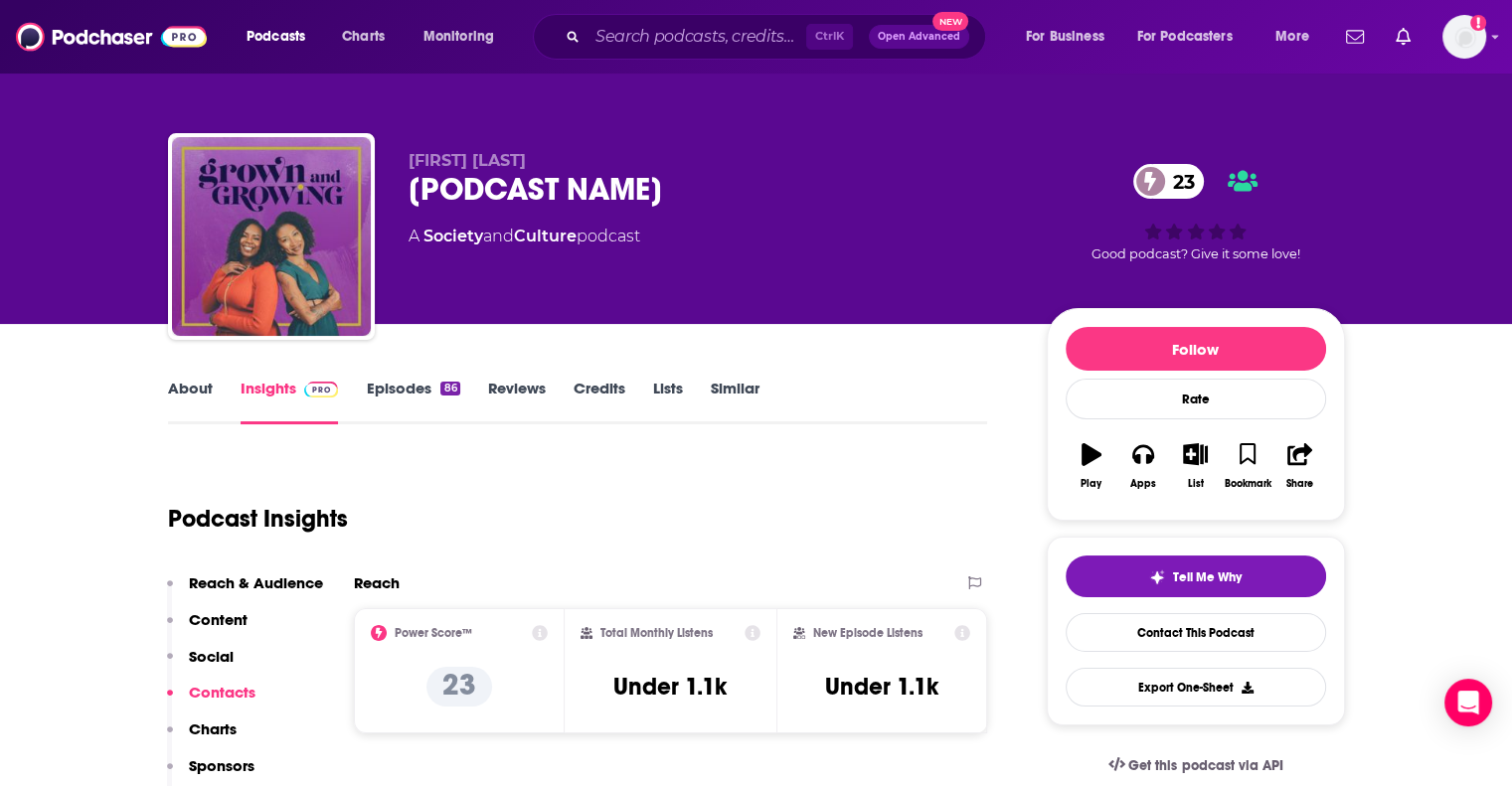 click on "Episodes 86" at bounding box center (413, 401) 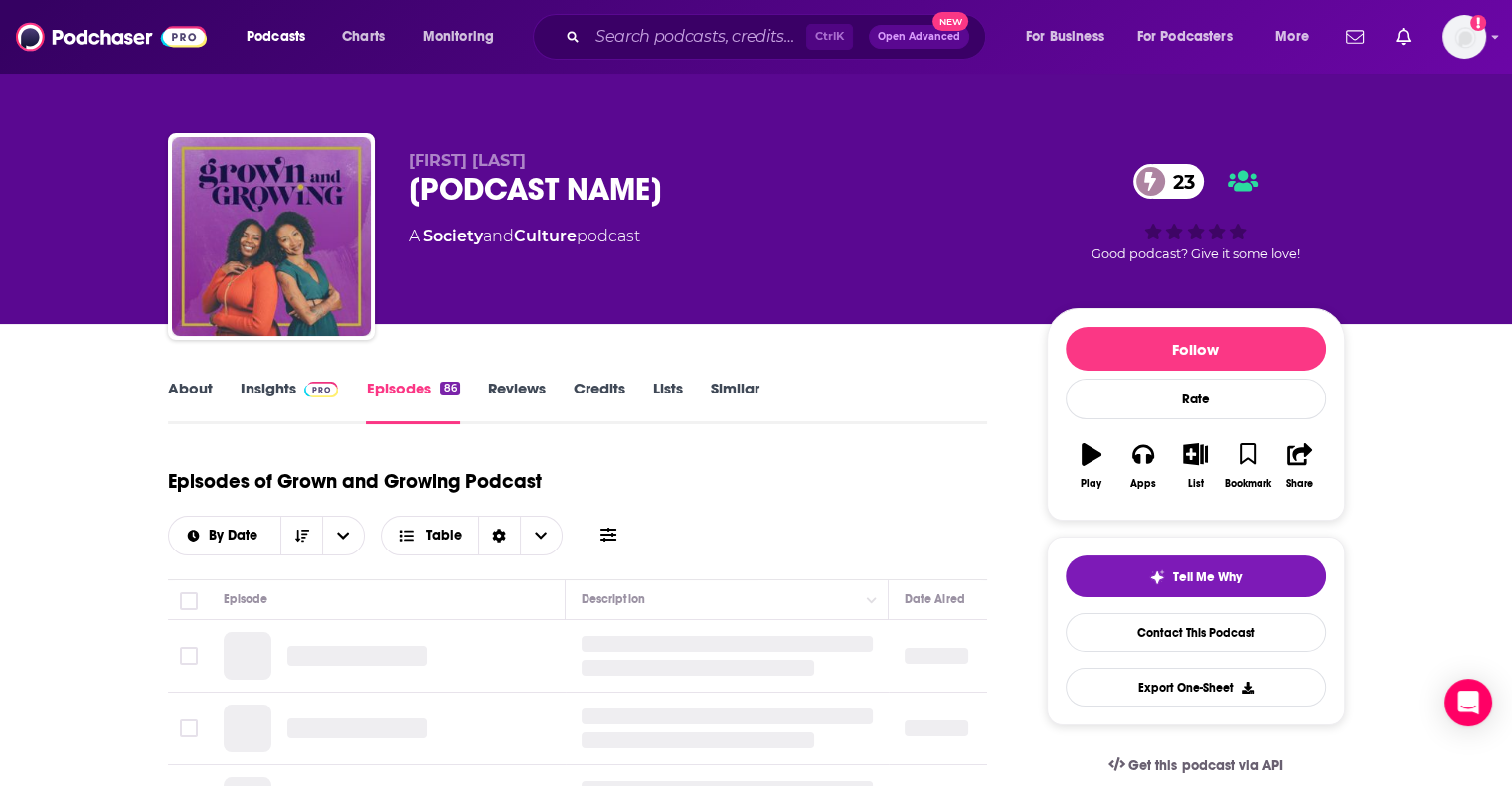 click on "About" at bounding box center (190, 401) 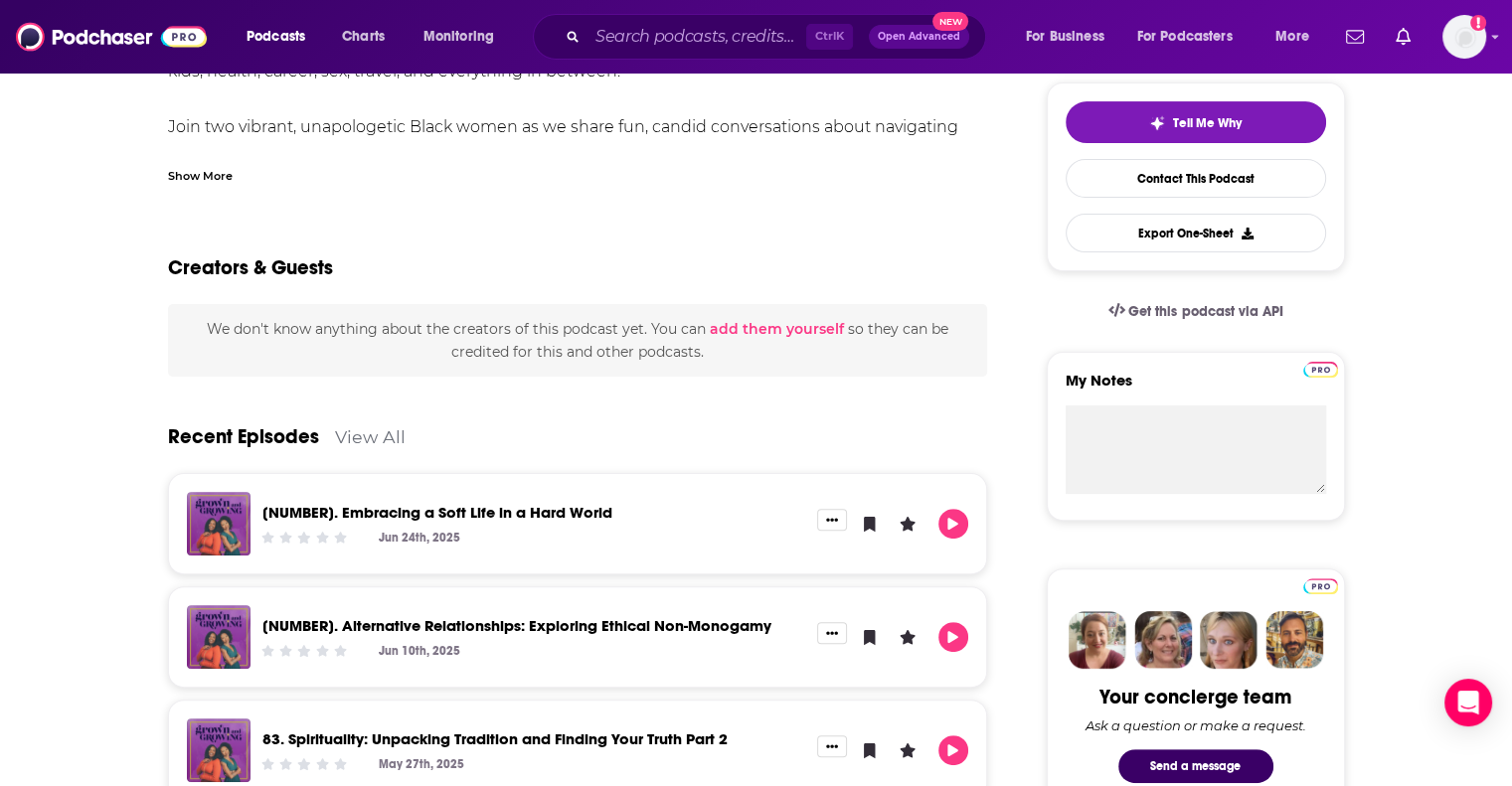 scroll, scrollTop: 0, scrollLeft: 0, axis: both 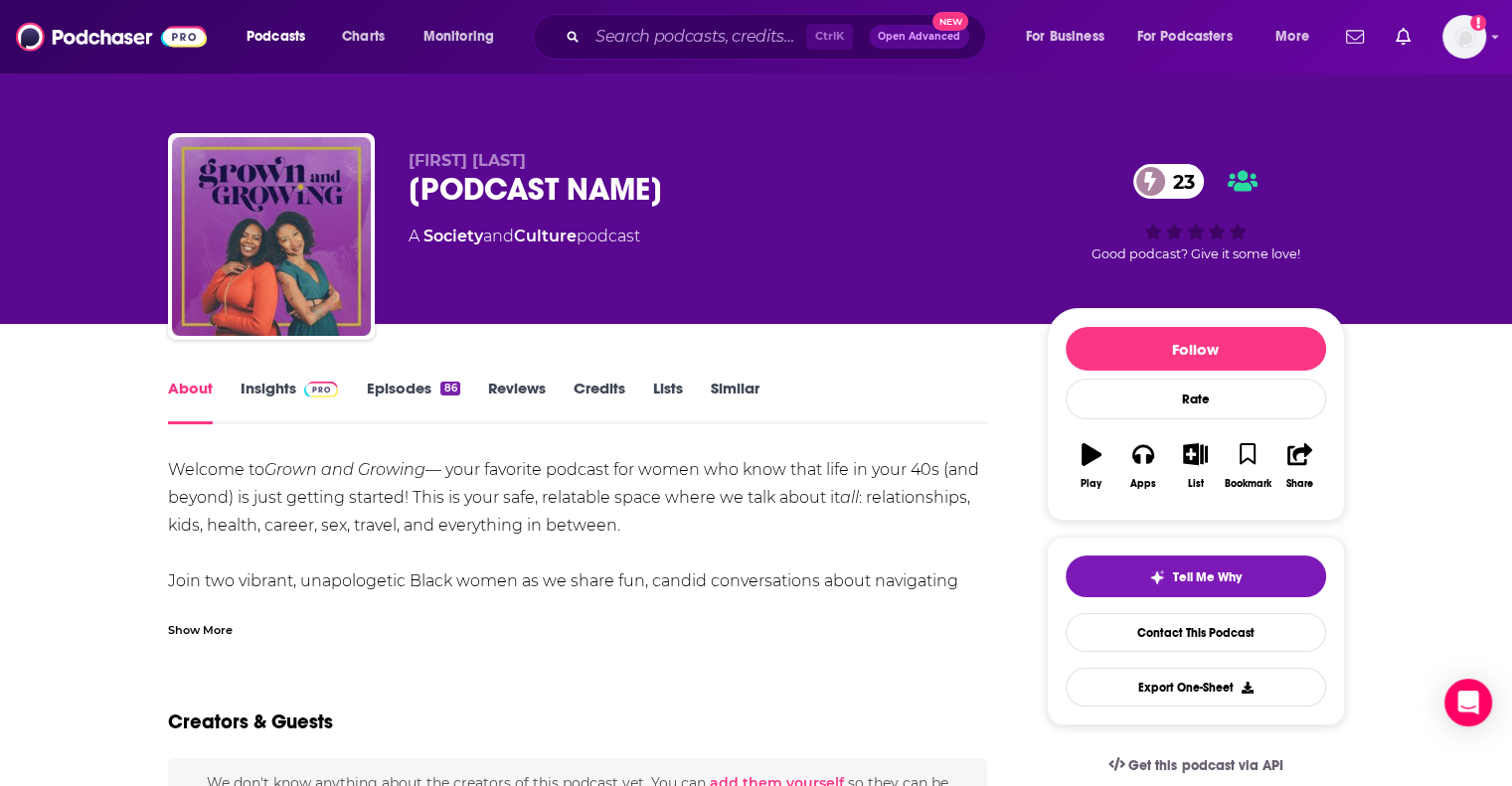 click on "About" at bounding box center [190, 401] 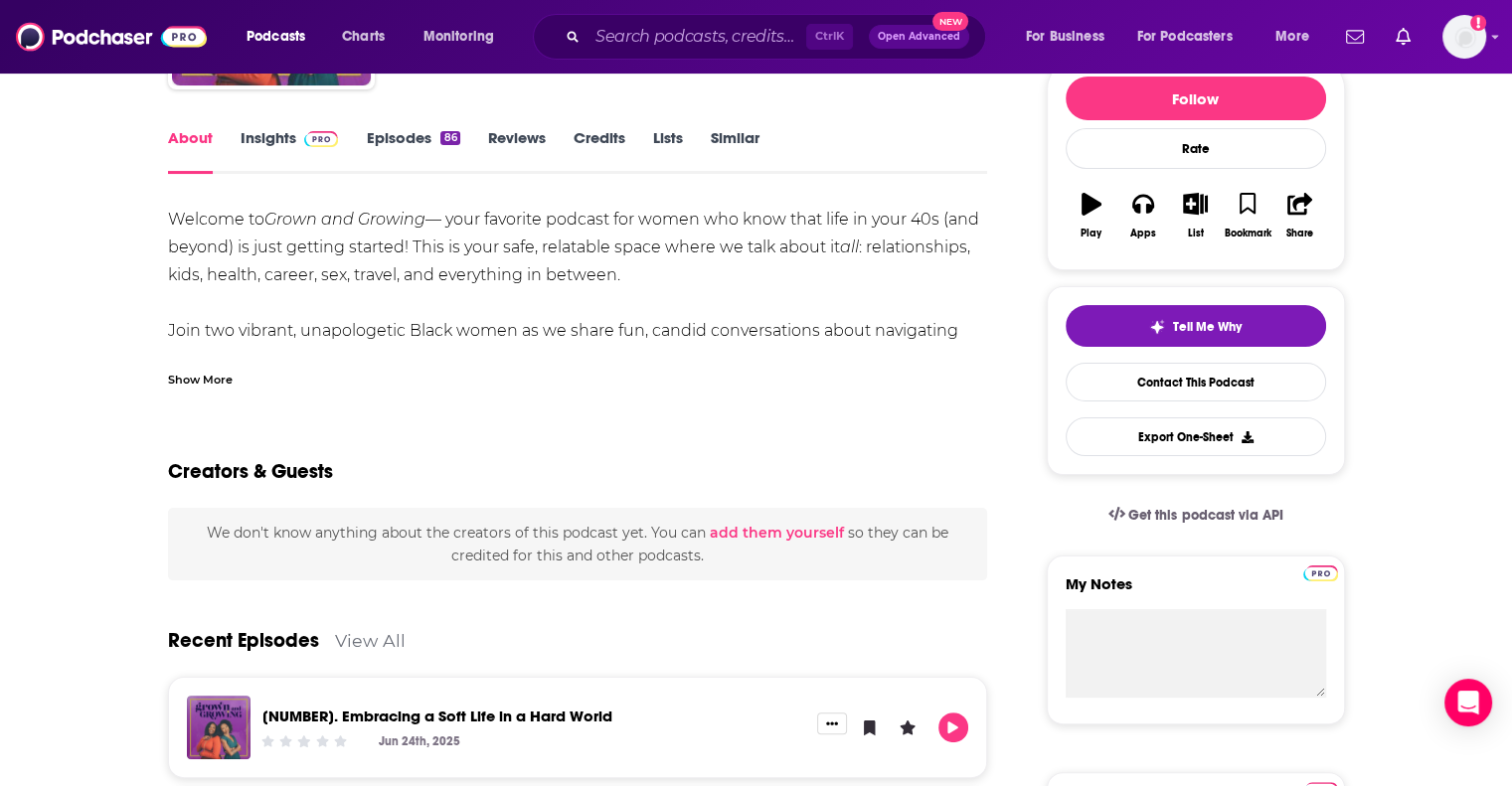scroll, scrollTop: 0, scrollLeft: 0, axis: both 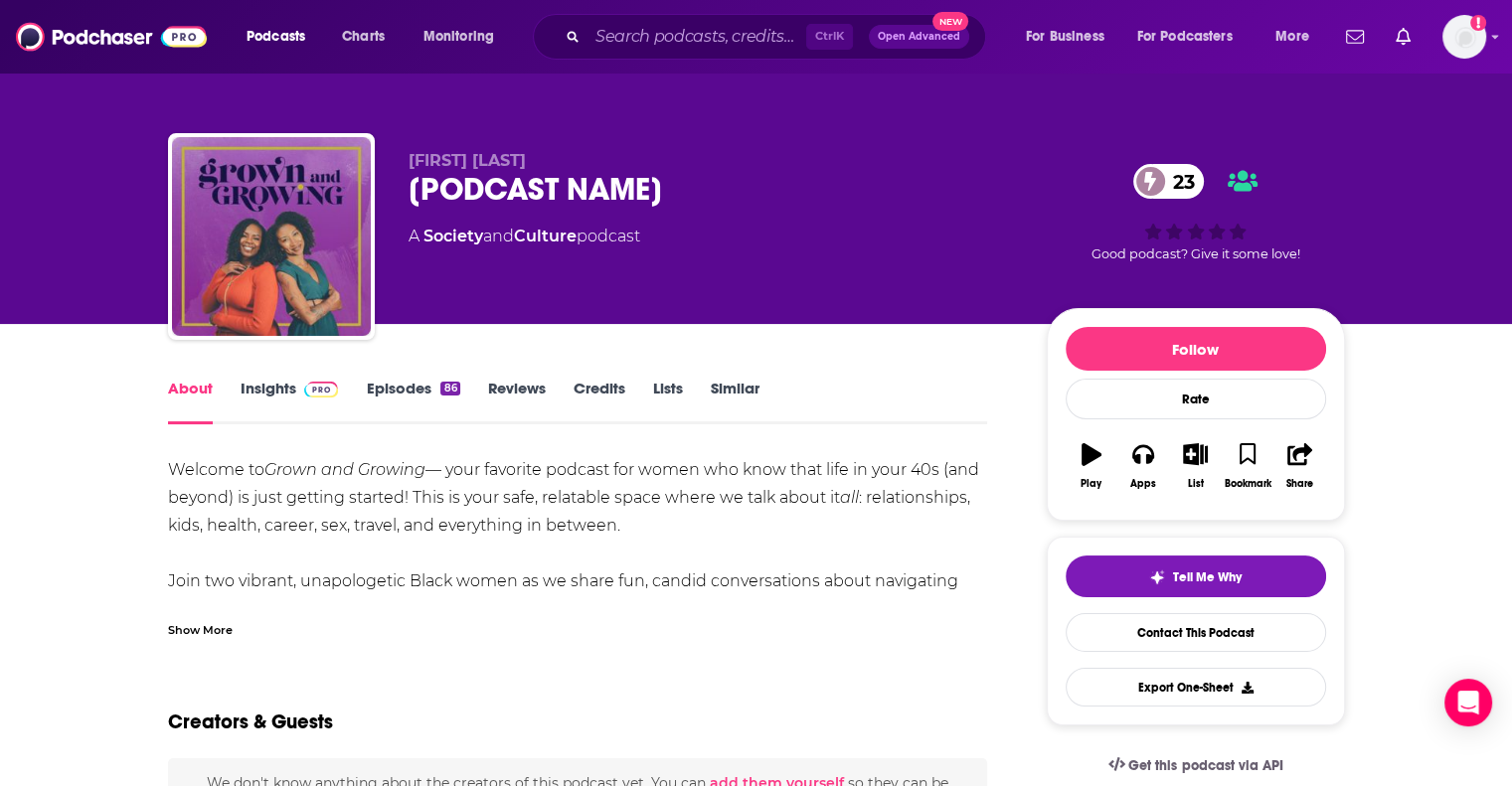 click on "Episodes 86" at bounding box center (413, 401) 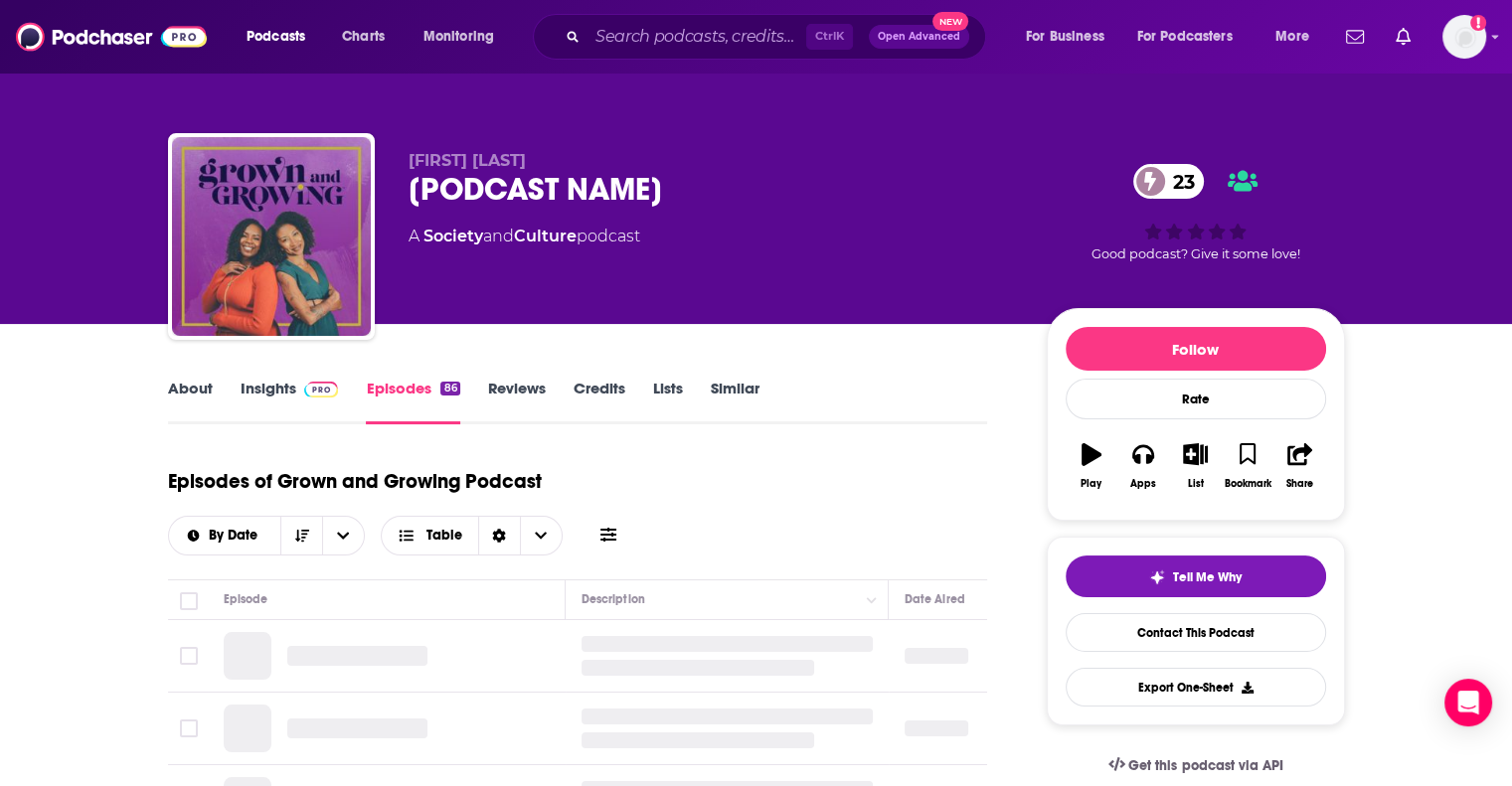 click on "Episodes 86" at bounding box center [413, 401] 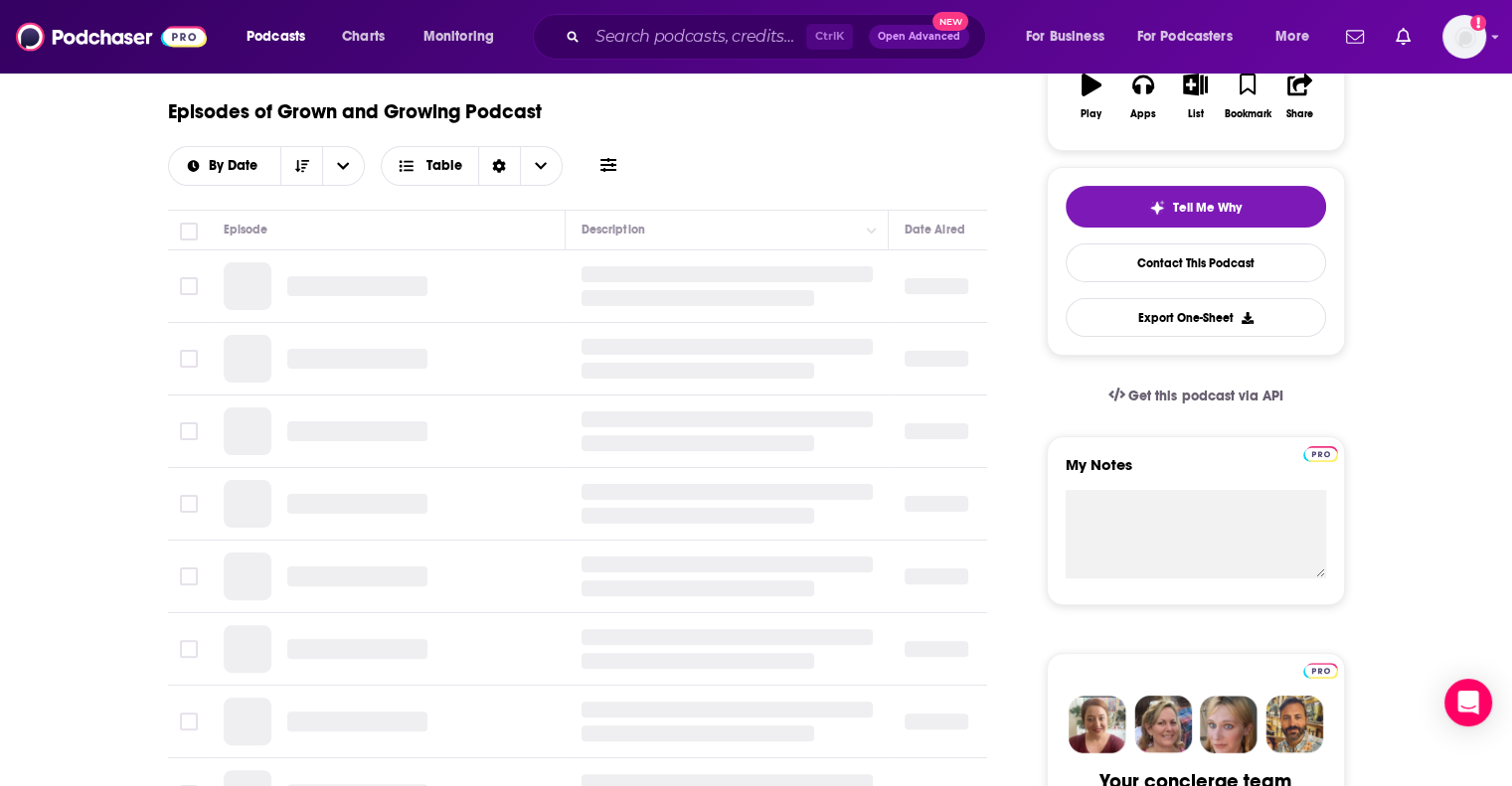 scroll, scrollTop: 367, scrollLeft: 0, axis: vertical 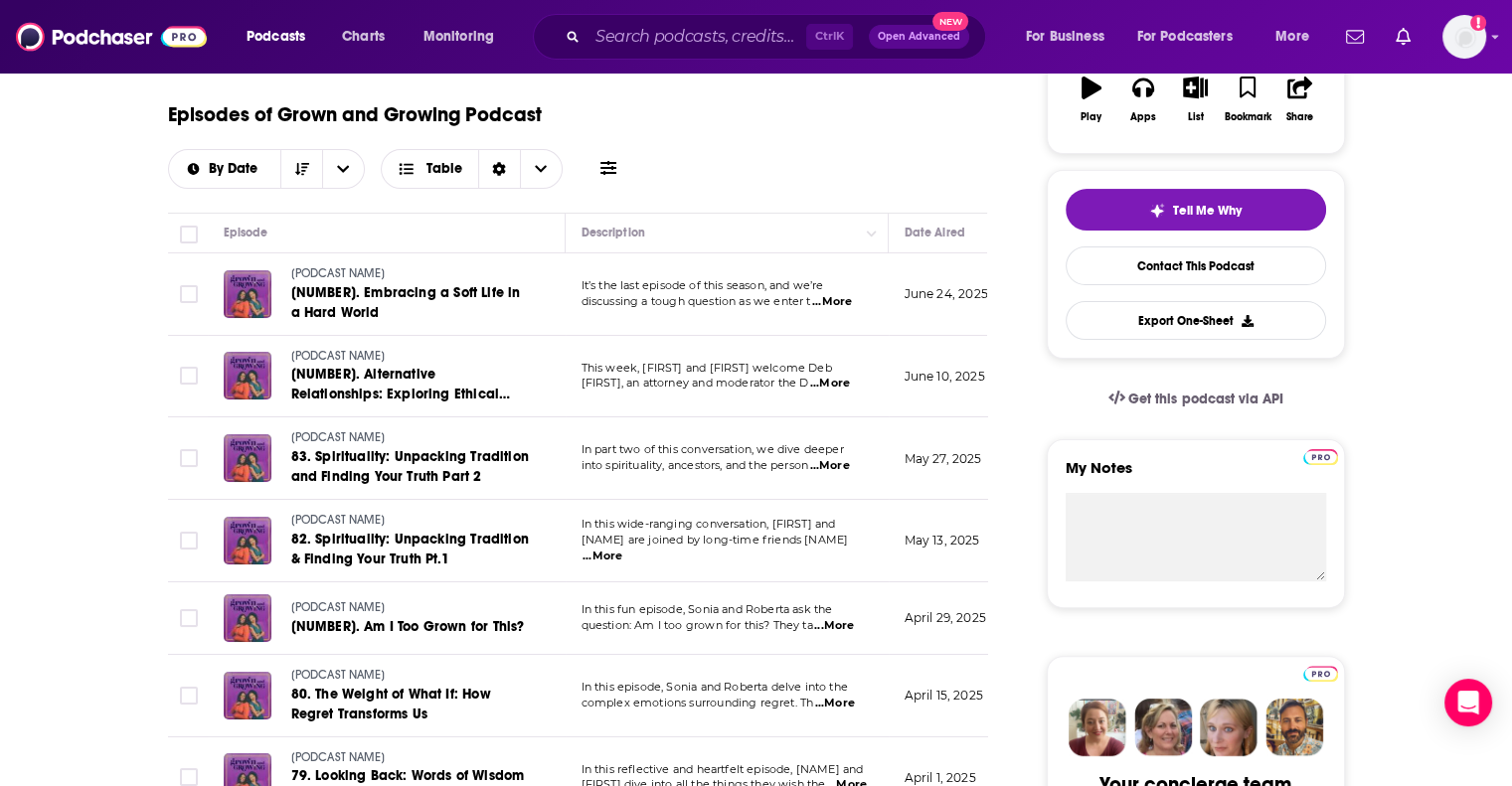 click on "...More" at bounding box center (602, 556) 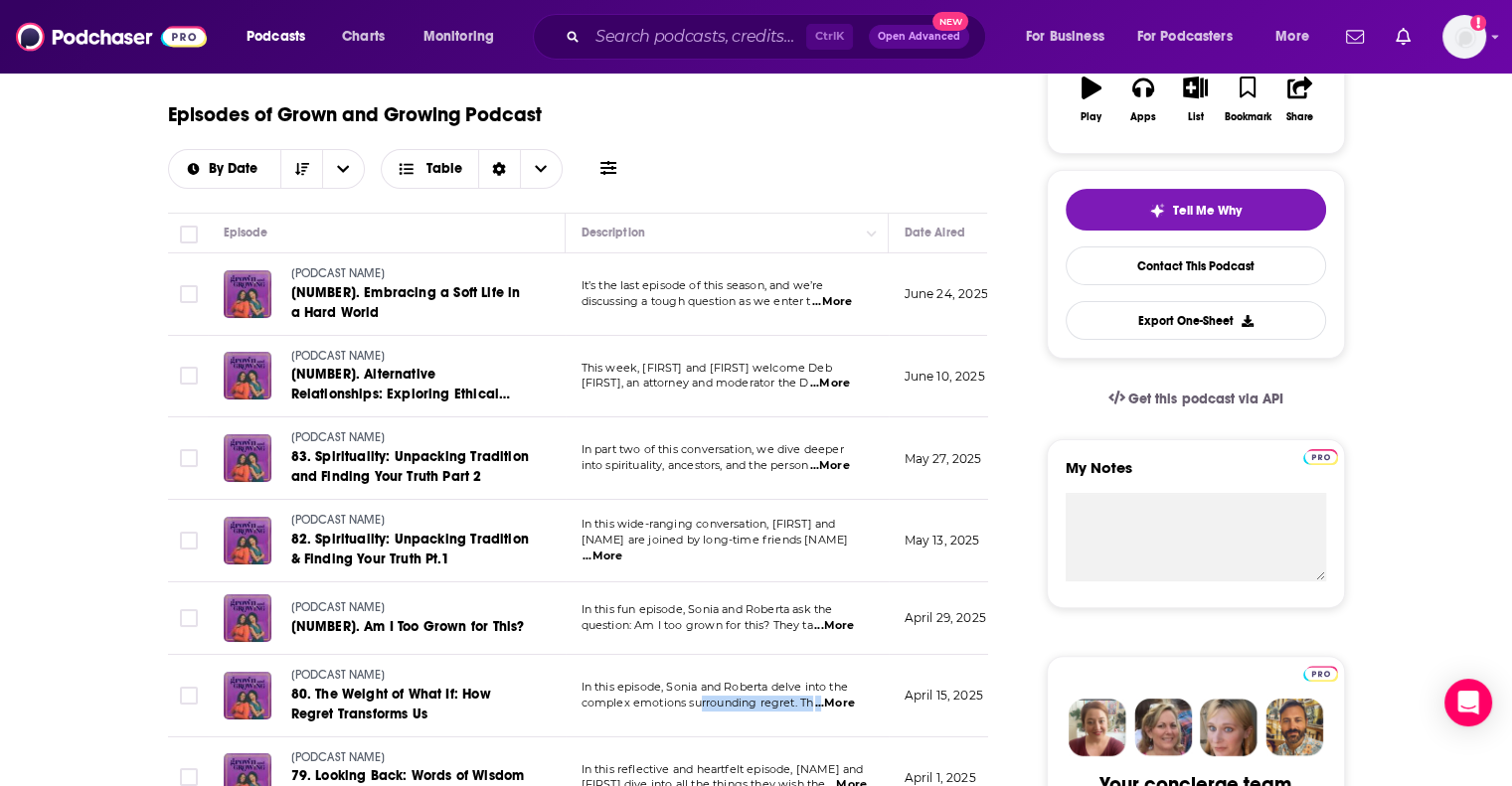 drag, startPoint x: 820, startPoint y: 706, endPoint x: 700, endPoint y: 707, distance: 120.004167 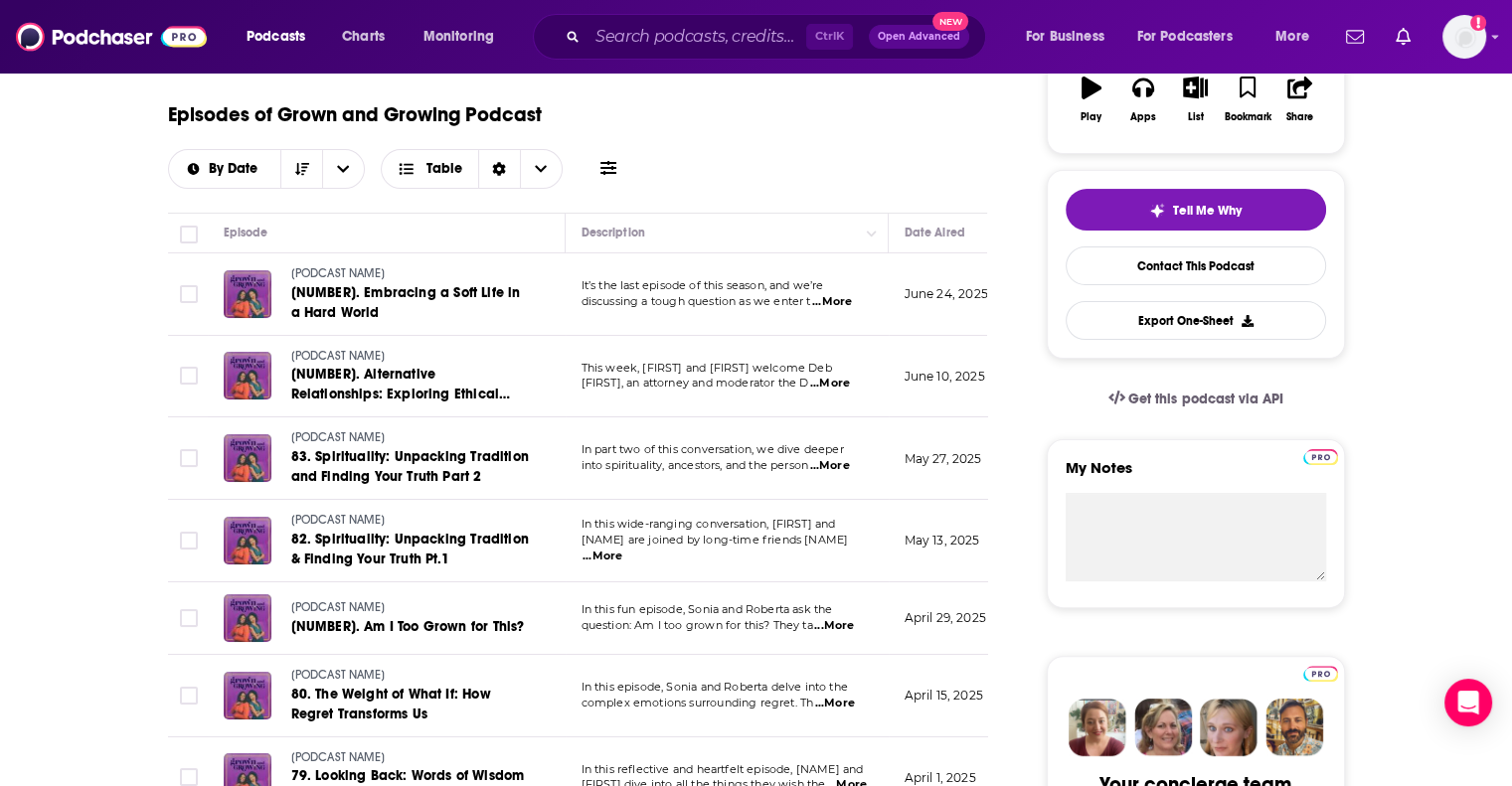 click on "...More" at bounding box center (835, 704) 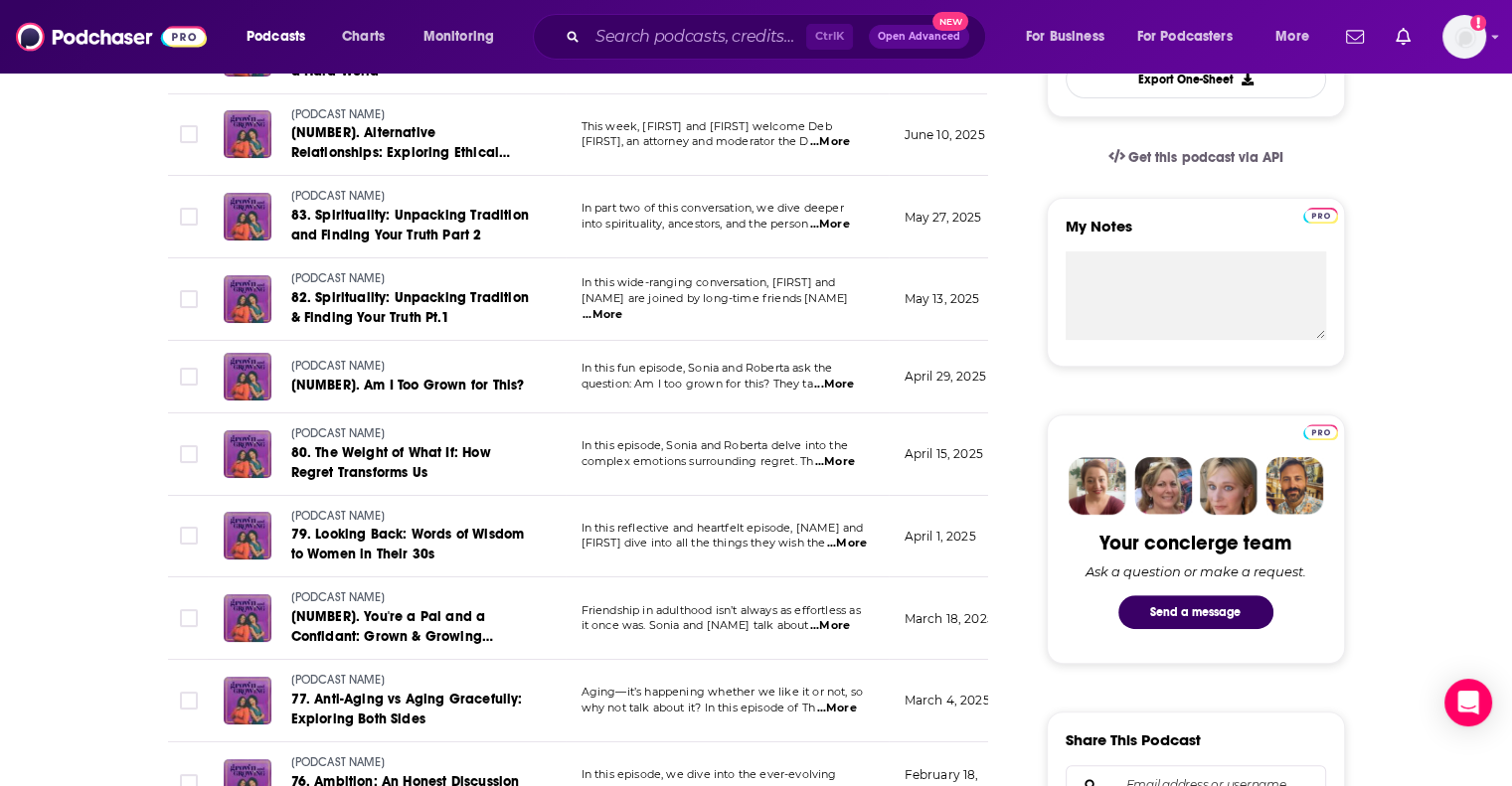 scroll, scrollTop: 672, scrollLeft: 0, axis: vertical 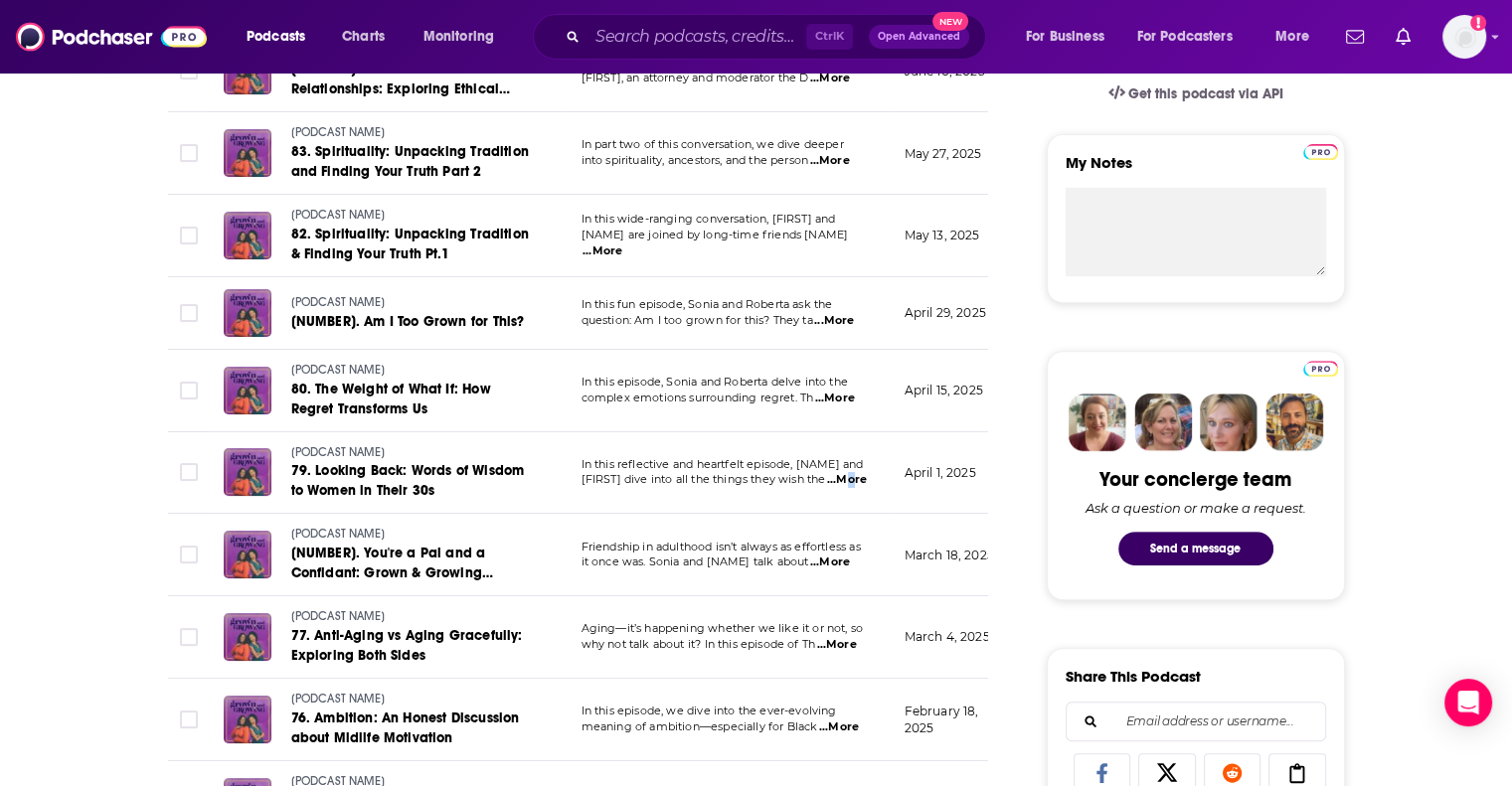 click on "...More" at bounding box center (847, 480) 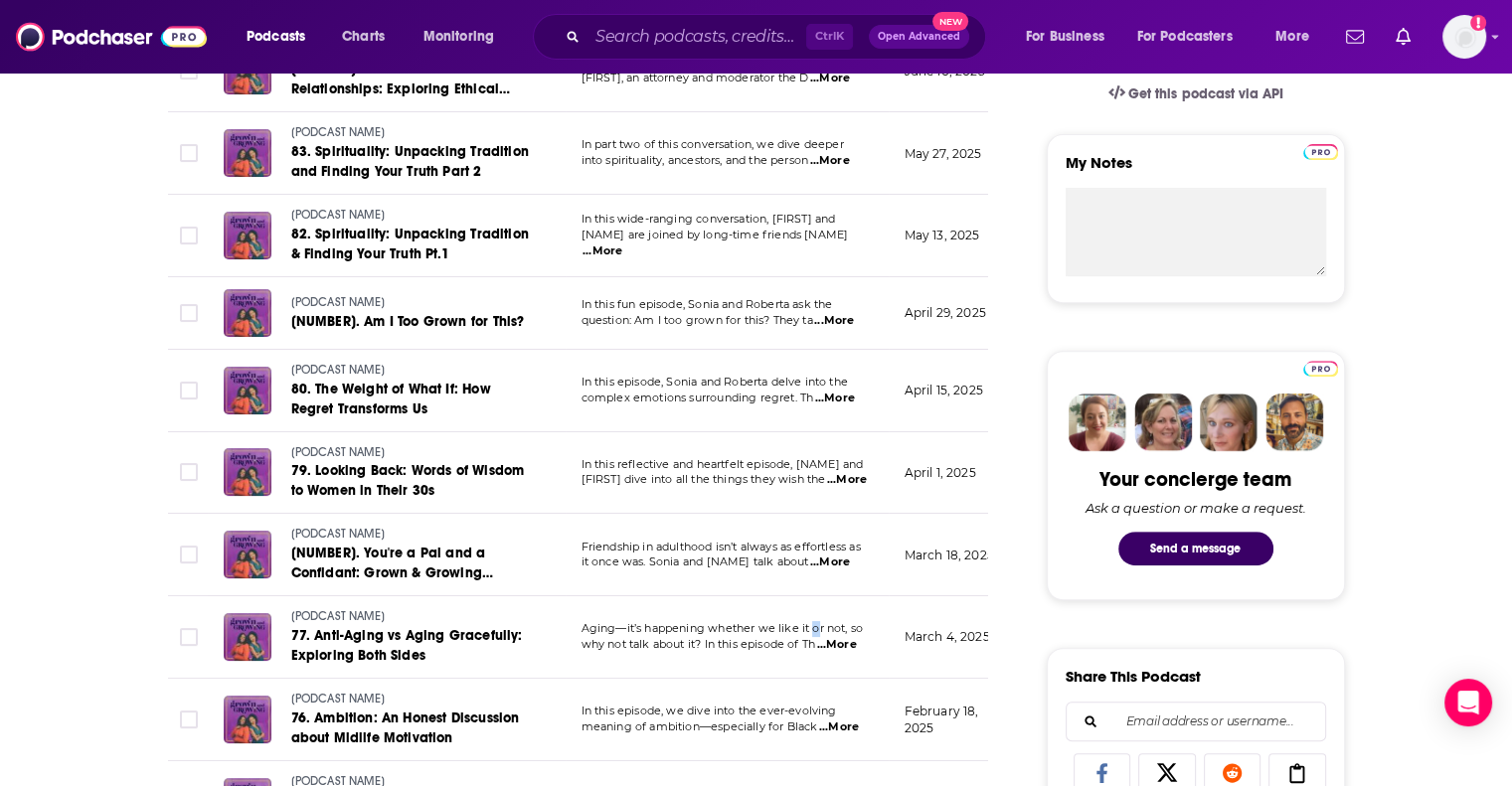 click on "Friendship in adulthood isn’t always as effortless as it once was. [FIRST] and [FIRST] talk about   ...More" at bounding box center [727, 554] 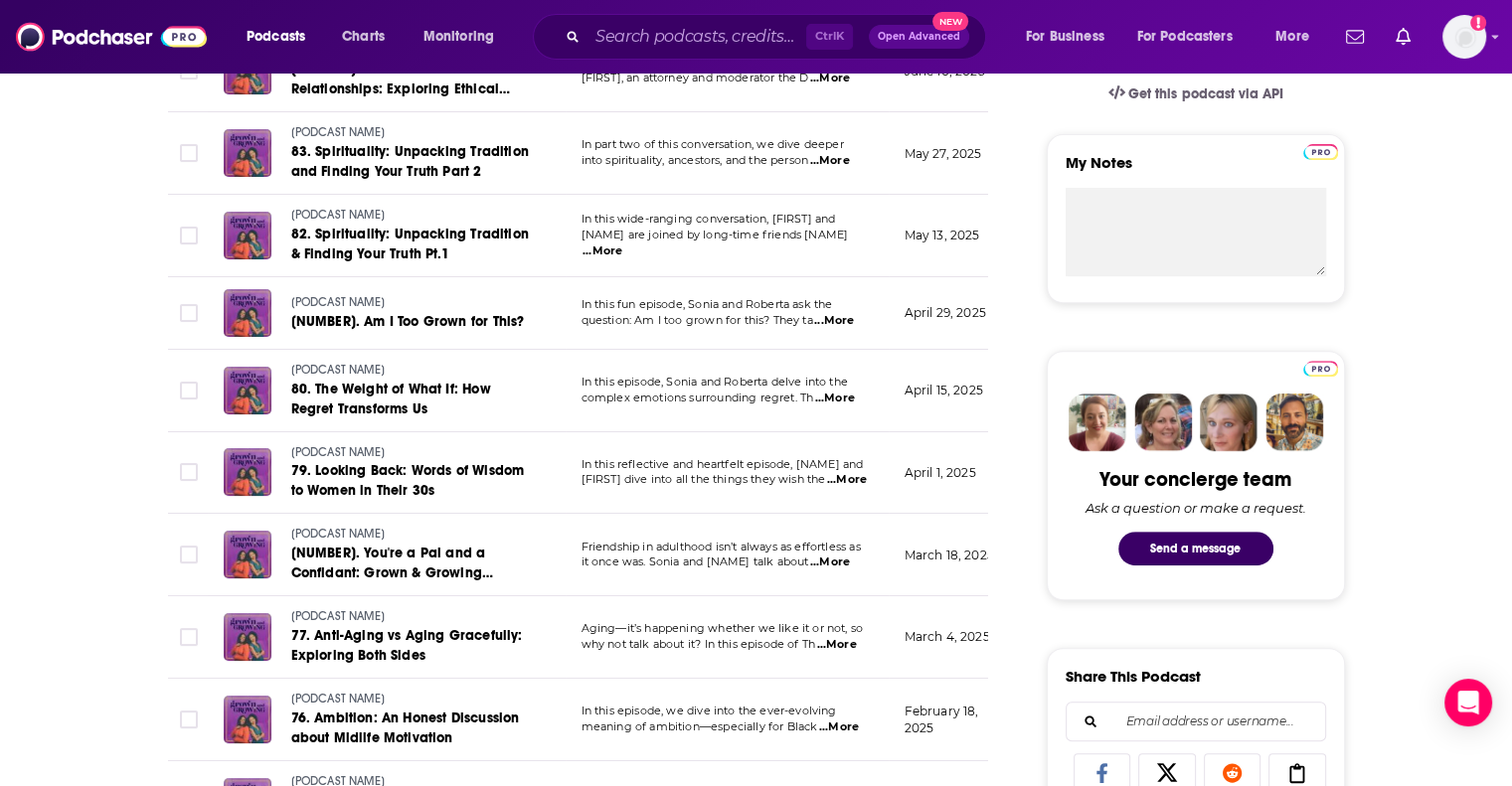 drag, startPoint x: 727, startPoint y: 670, endPoint x: 731, endPoint y: 698, distance: 28.284271 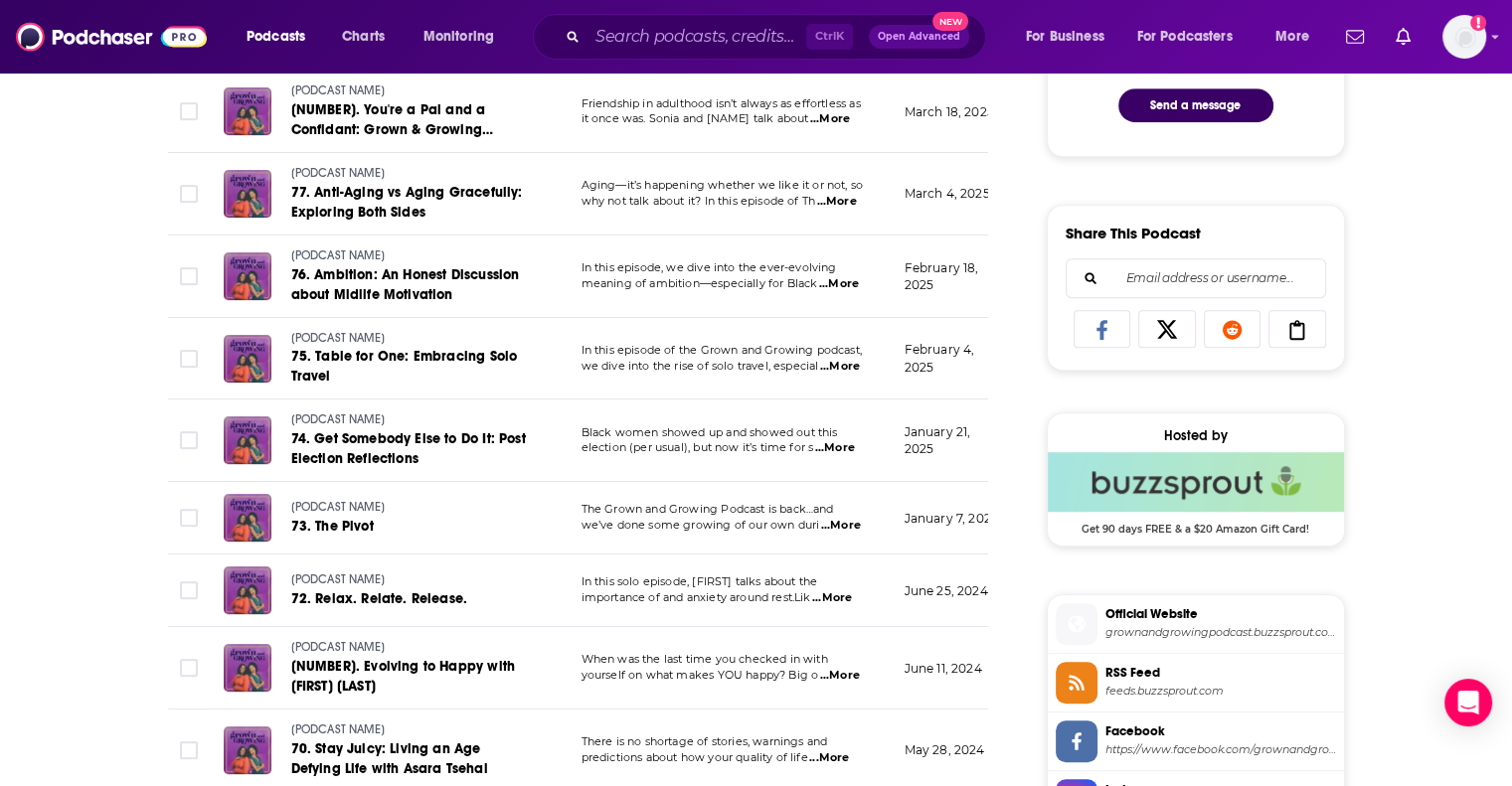 scroll, scrollTop: 1105, scrollLeft: 0, axis: vertical 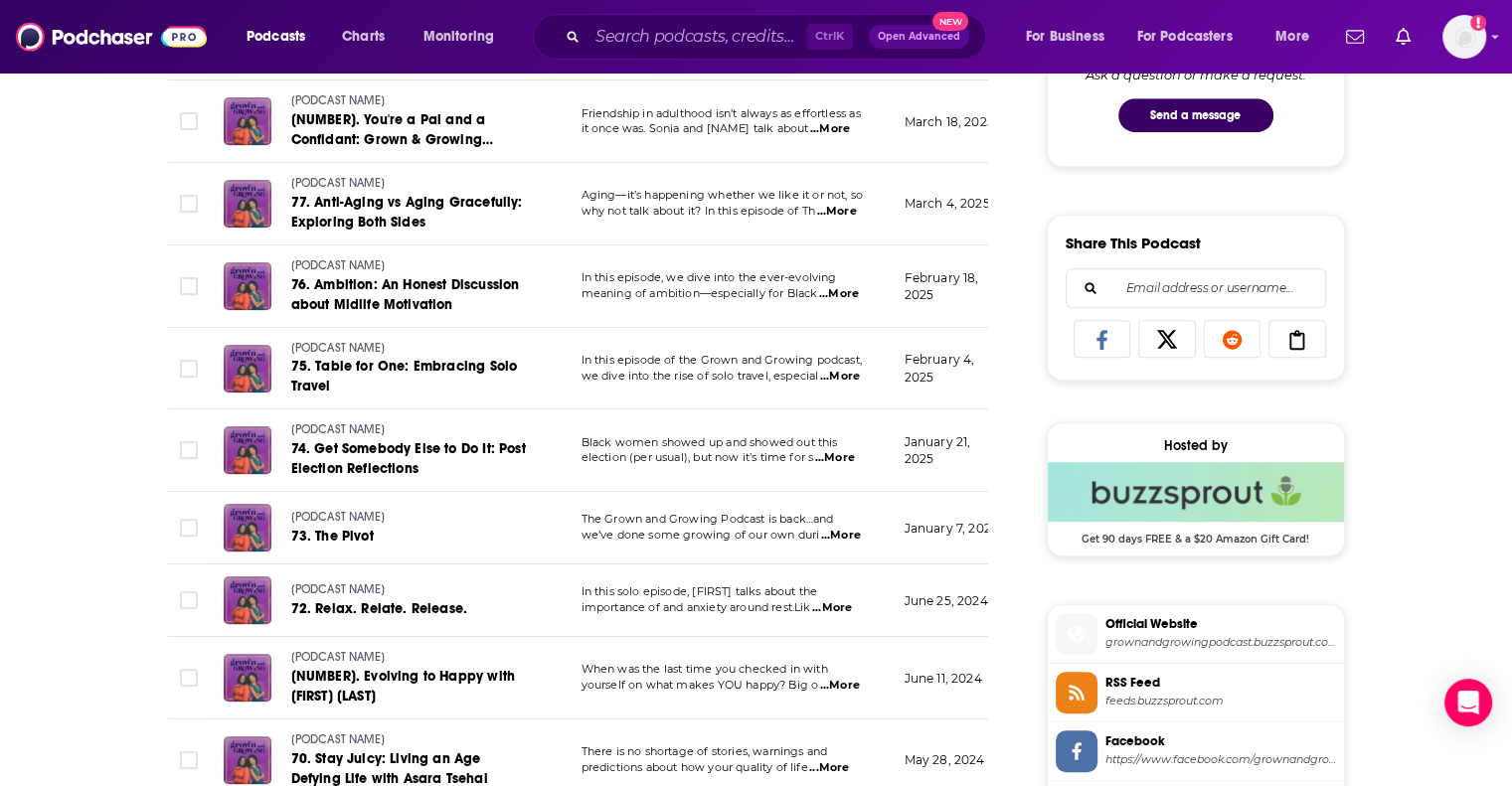 click on "...More" at bounding box center [830, 129] 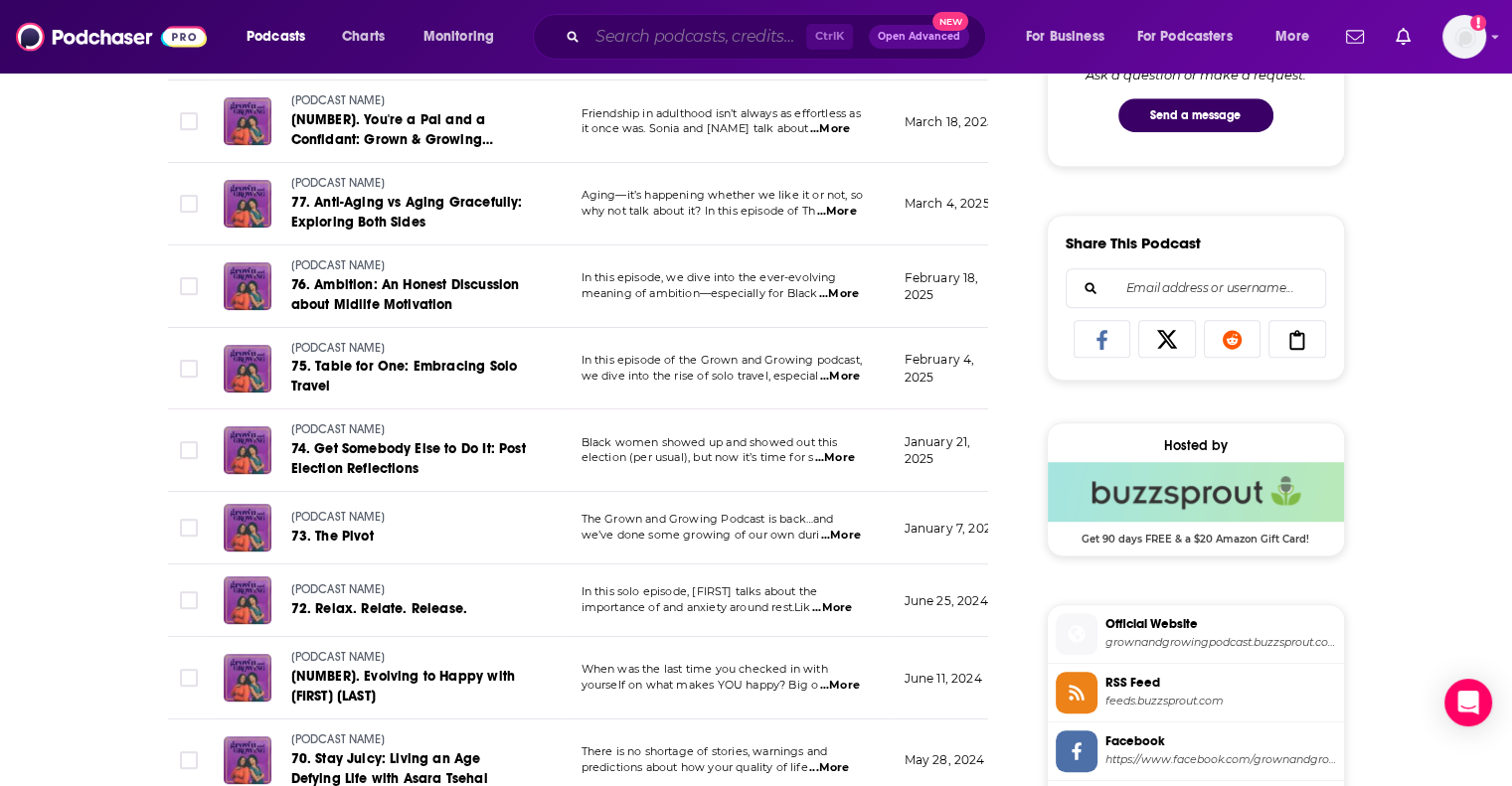 click at bounding box center (697, 37) 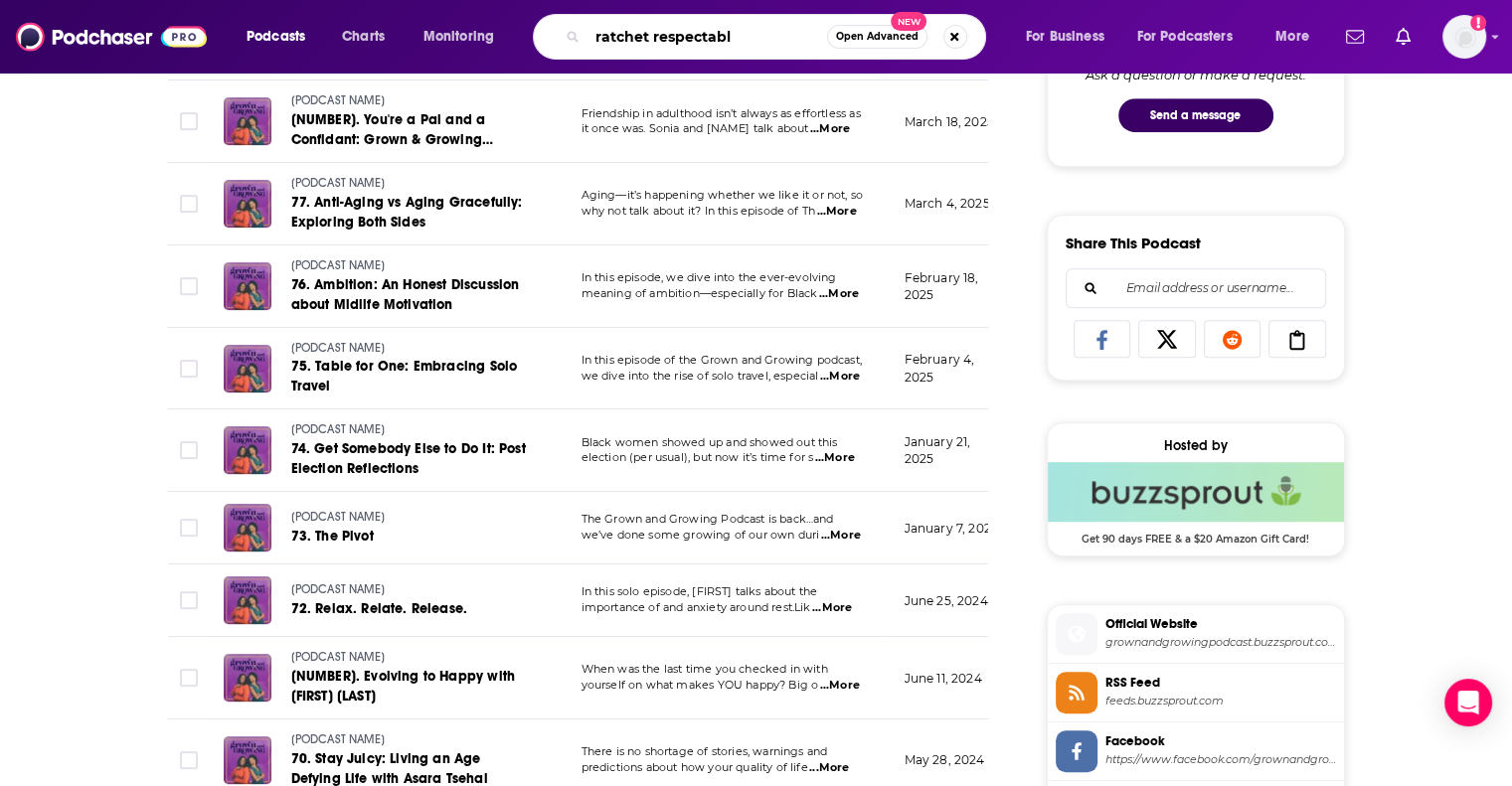 type on "ratchet respectable" 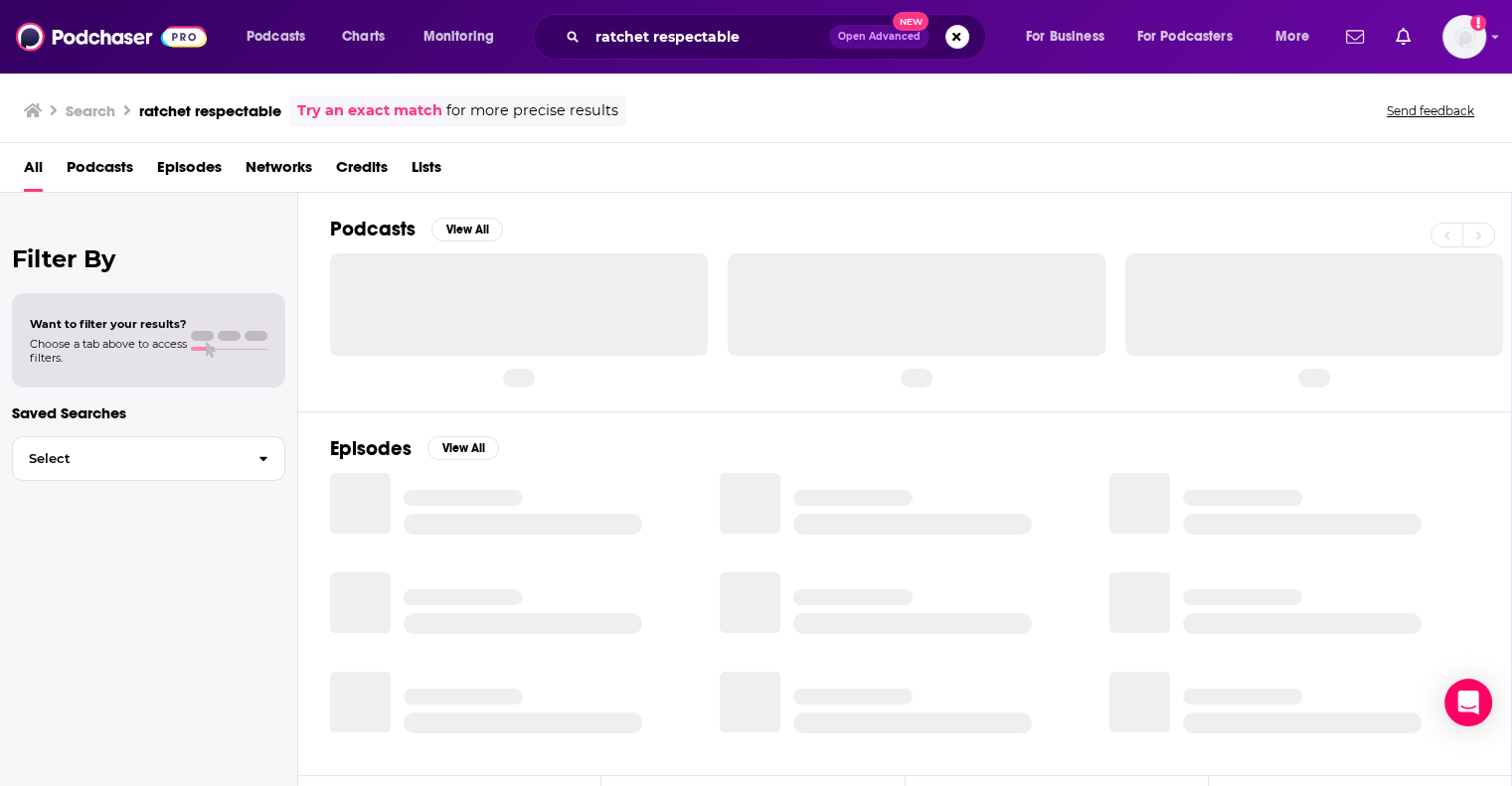 scroll, scrollTop: 0, scrollLeft: 0, axis: both 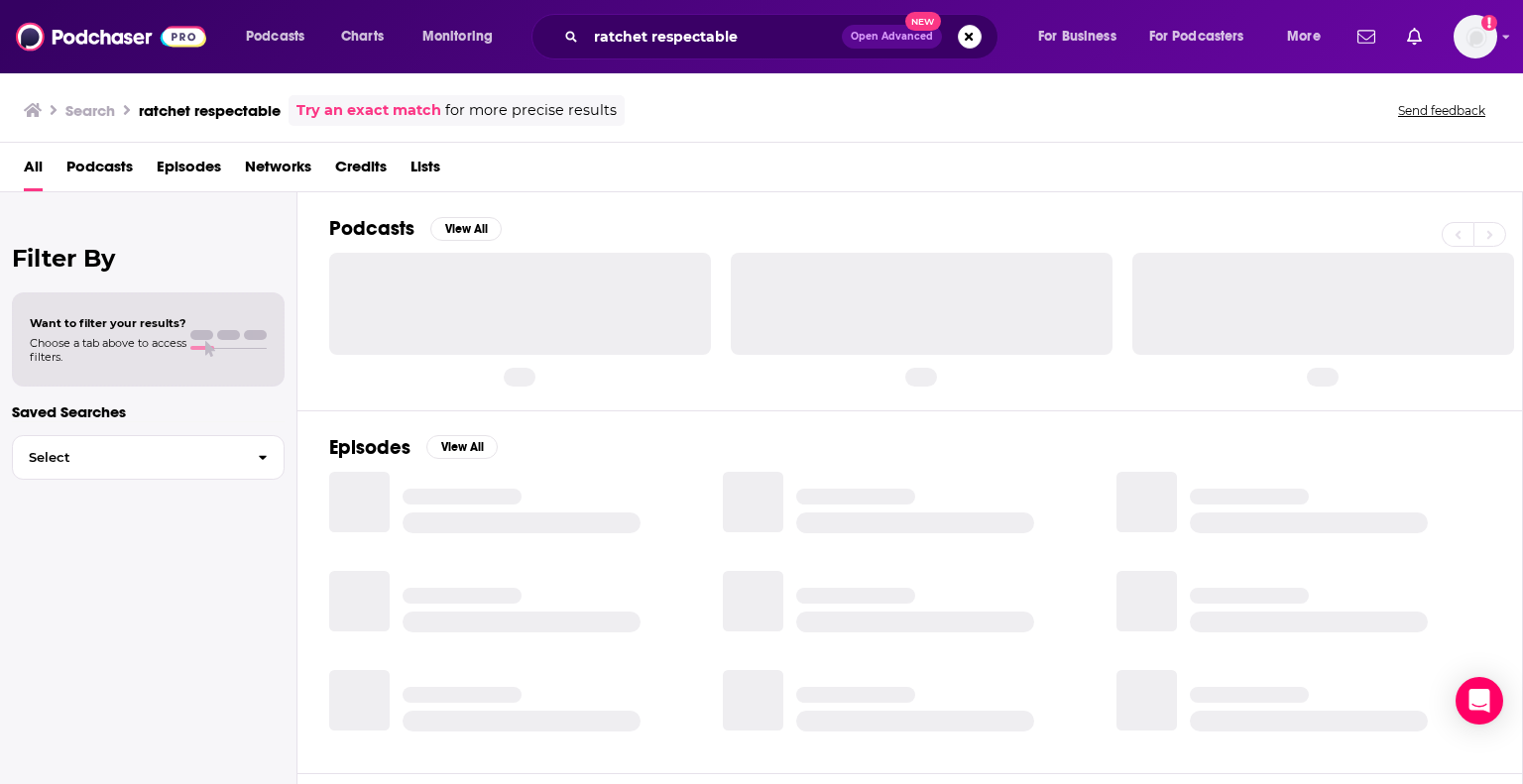 click on "Filter By Want to filter your results? Choose a tab above to access filters. Saved Searches Select" at bounding box center (149, 584) 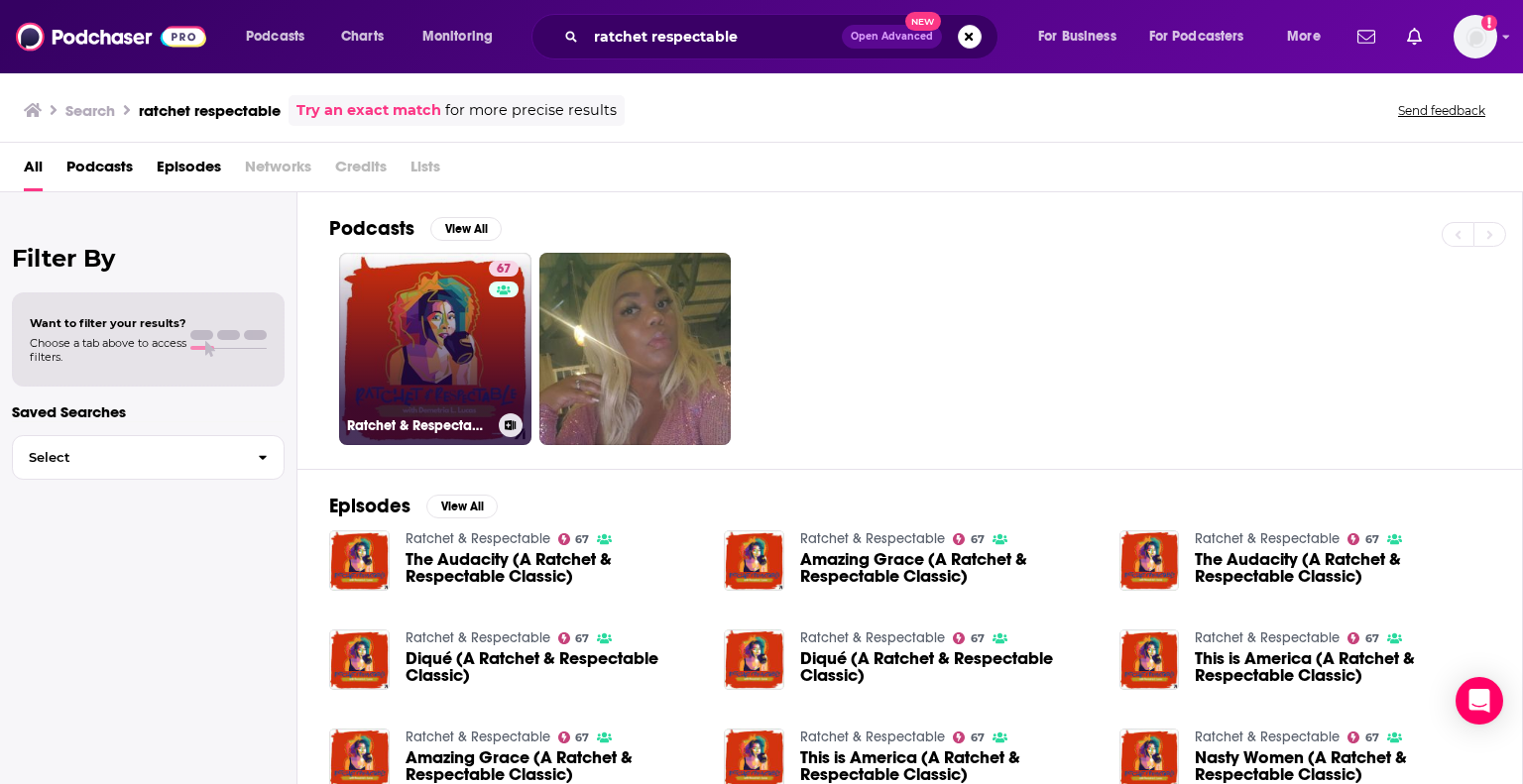 click on "67 Ratchet & Respectable" at bounding box center (435, 349) 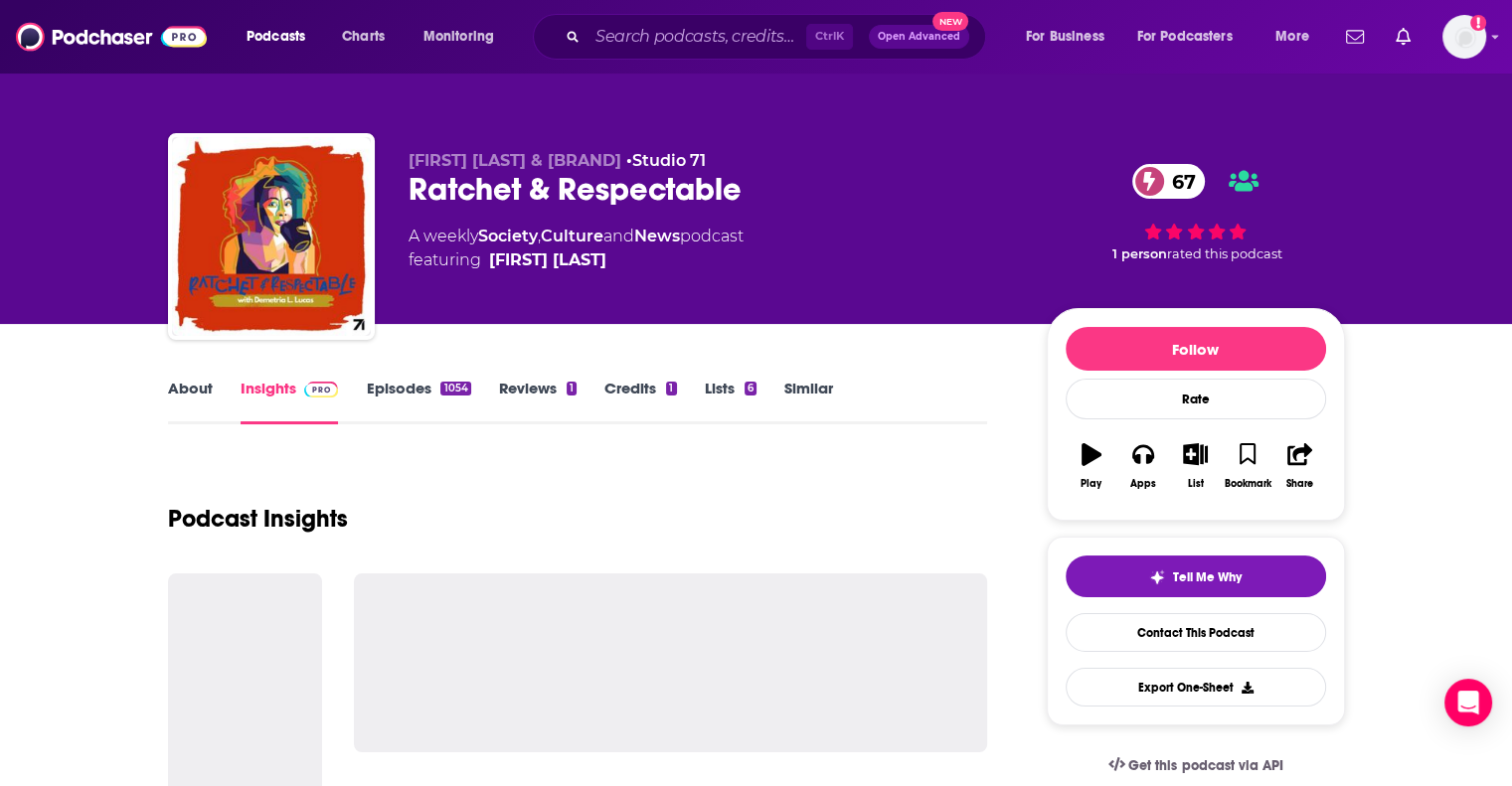 scroll, scrollTop: 53, scrollLeft: 0, axis: vertical 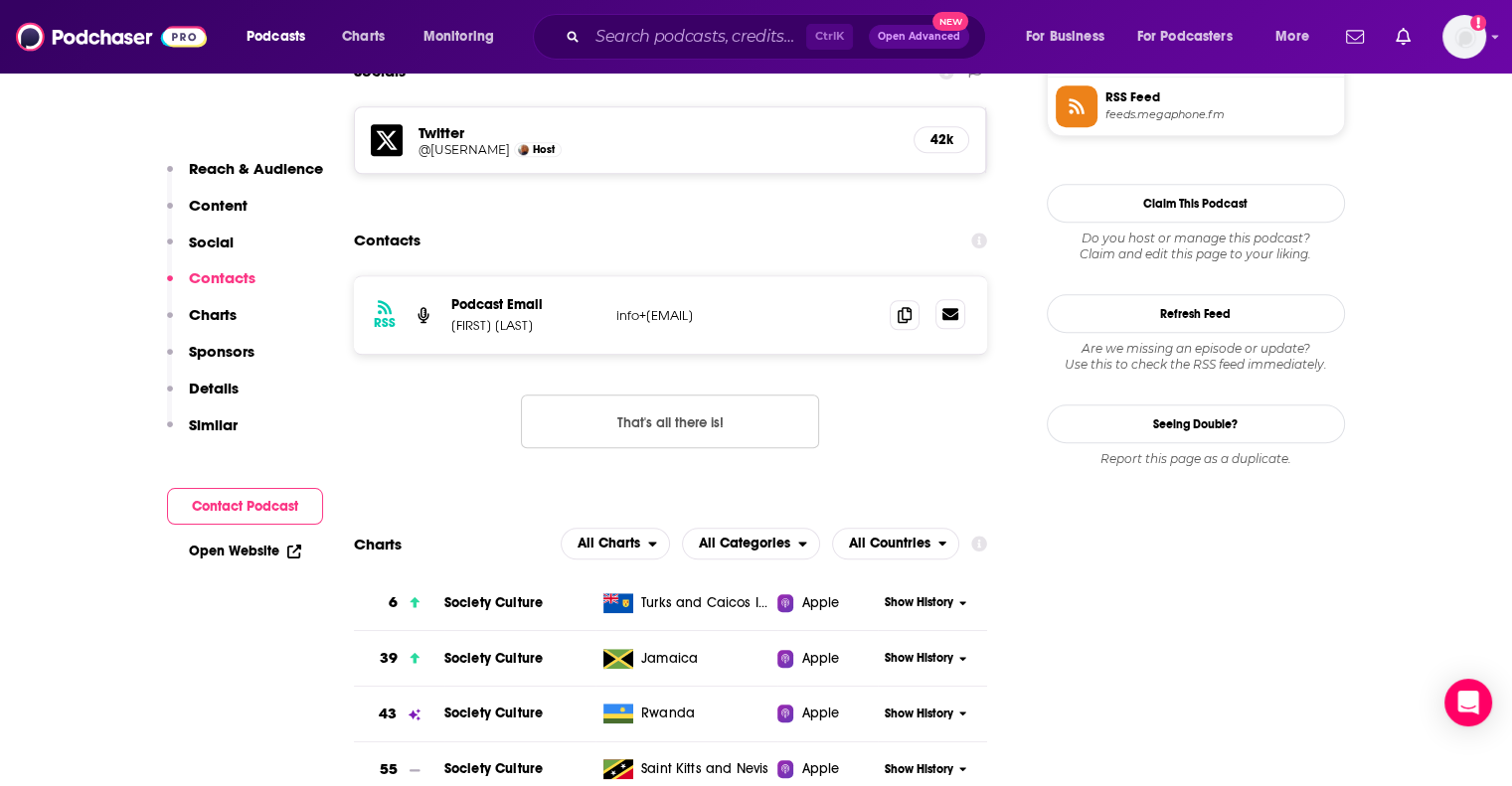 click 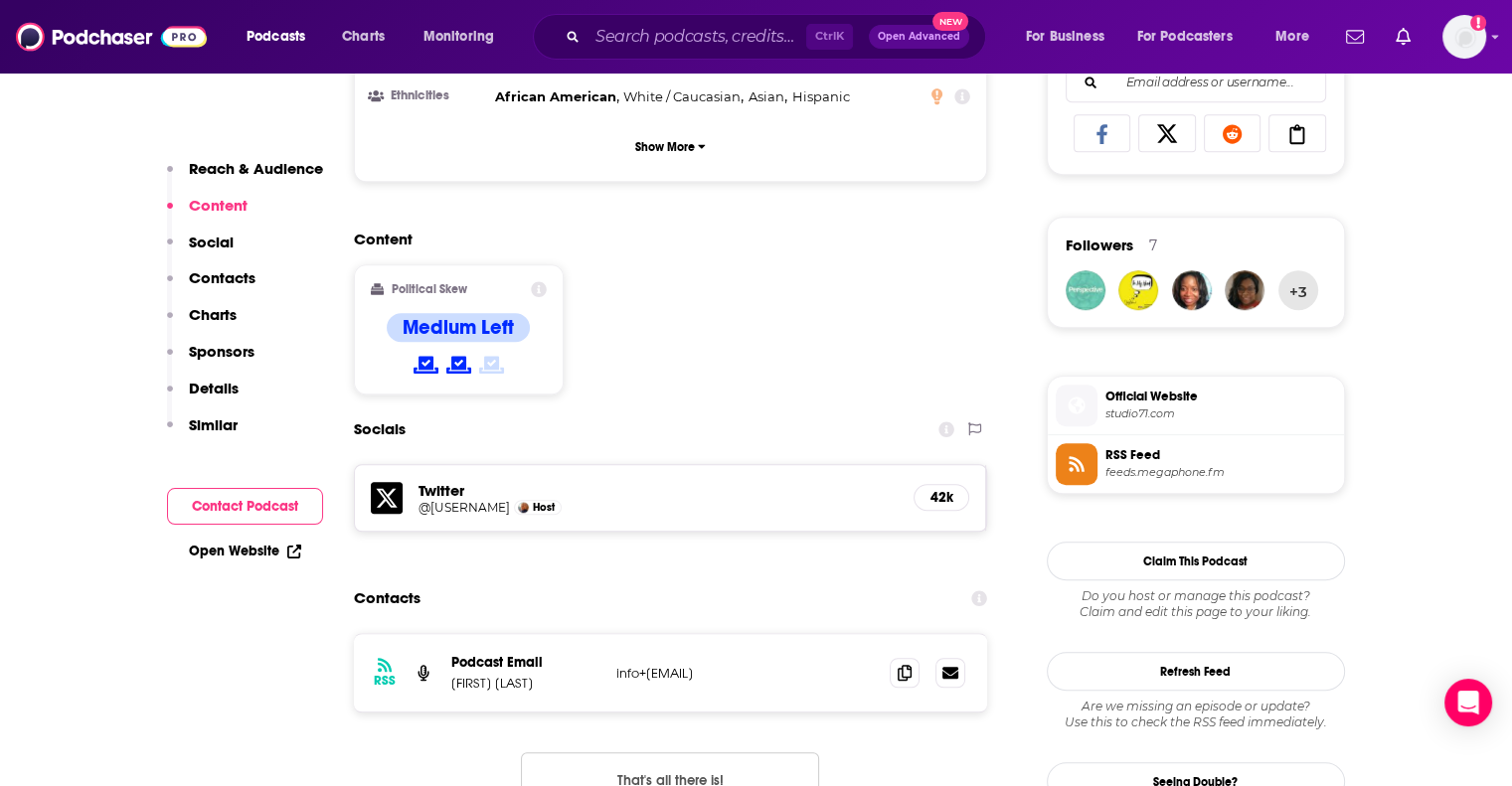 scroll, scrollTop: 962, scrollLeft: 0, axis: vertical 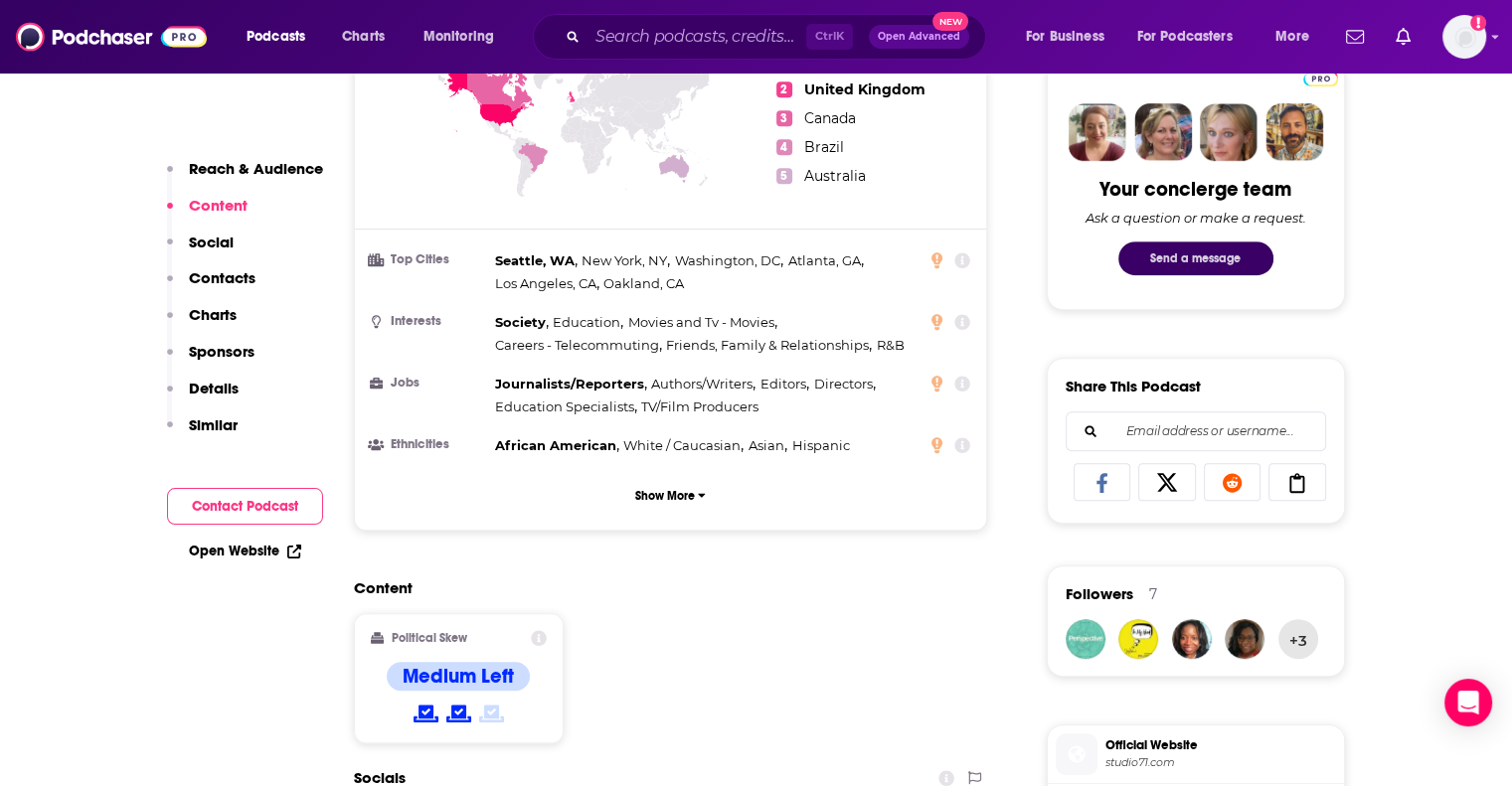 click on "Send a message" at bounding box center [1196, 258] 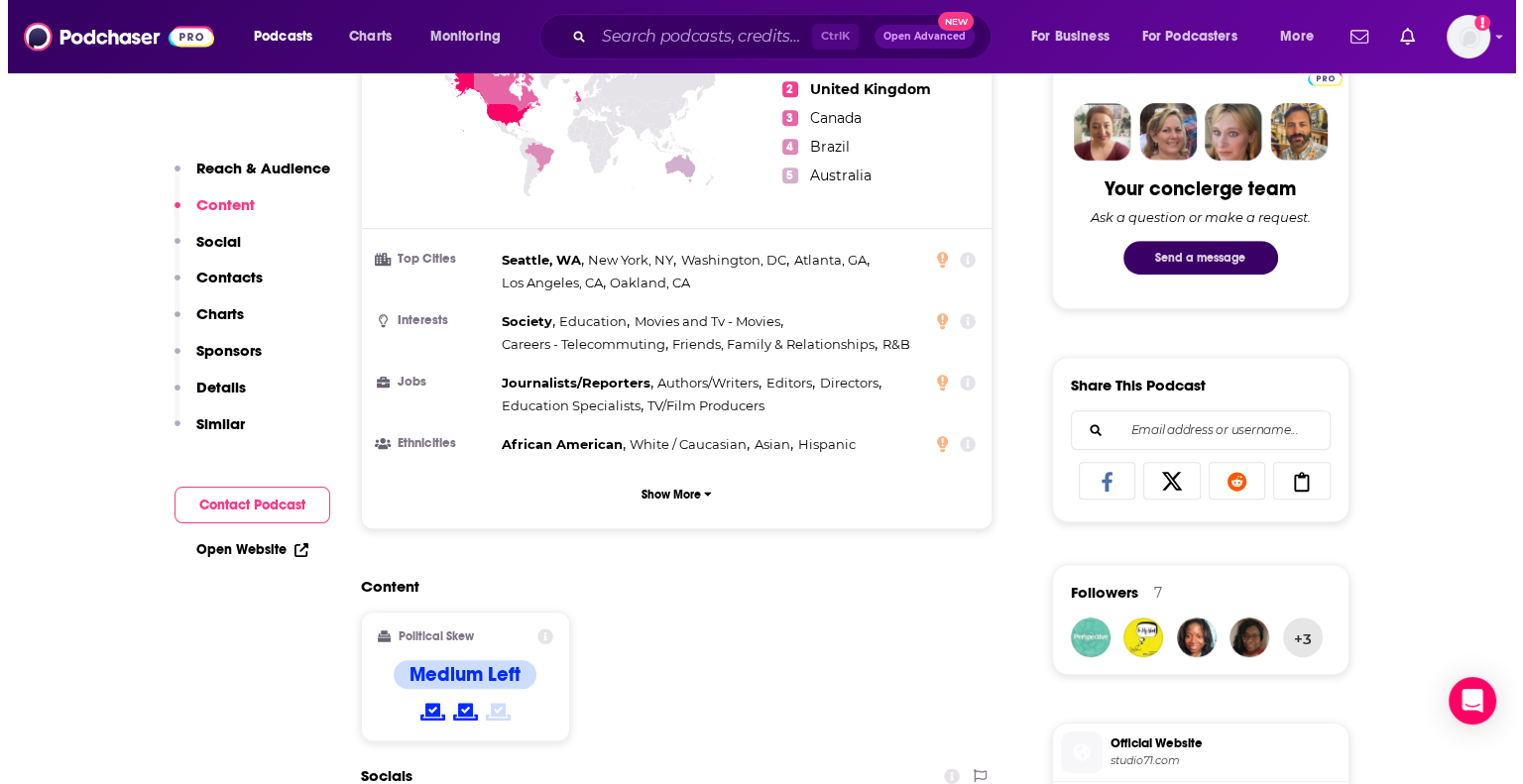 scroll, scrollTop: 0, scrollLeft: 0, axis: both 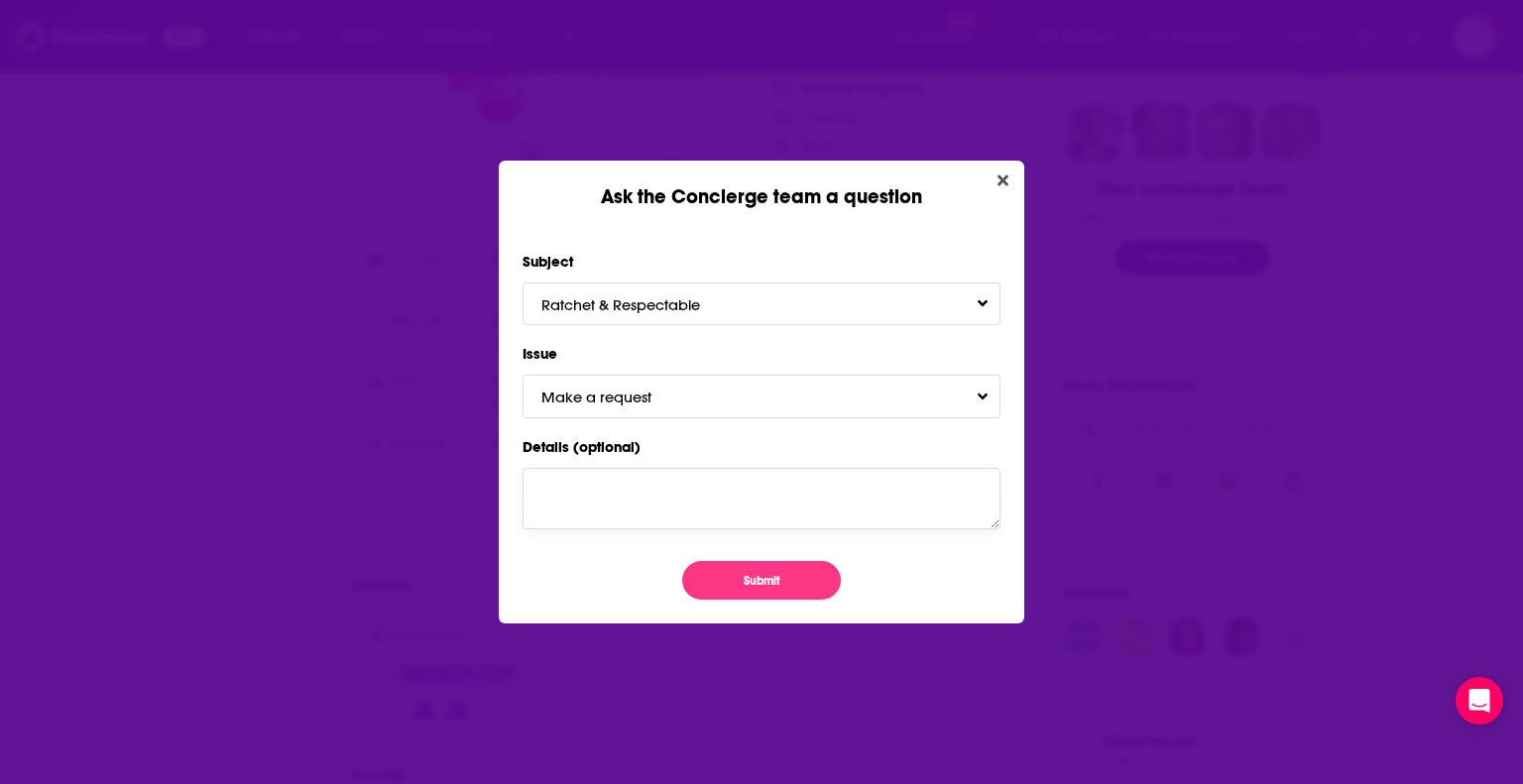 click on "Details (optional)" at bounding box center [762, 499] 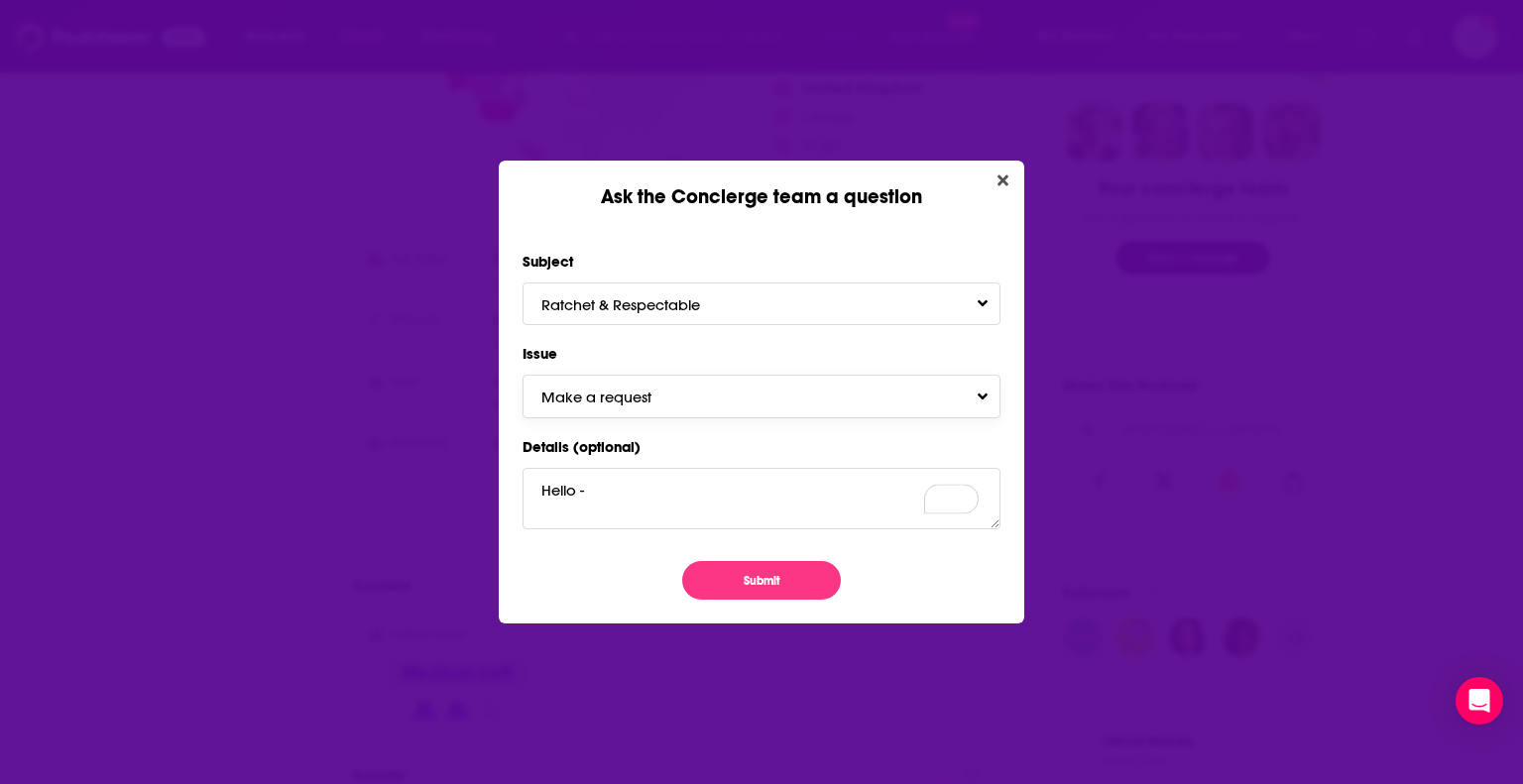 click on "Make a request" at bounding box center (762, 395) 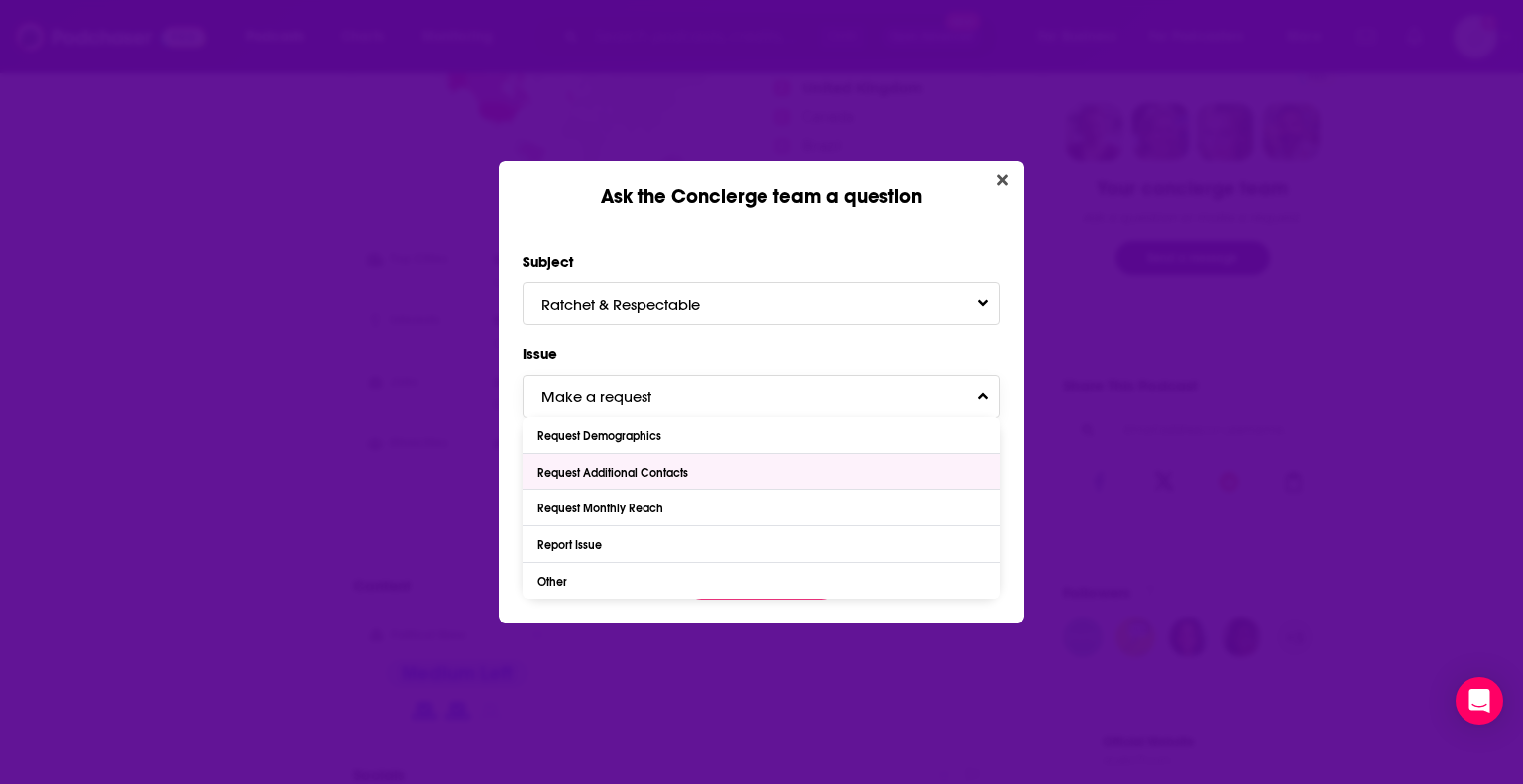 click on "Request Additional Contacts" at bounding box center (615, 473) 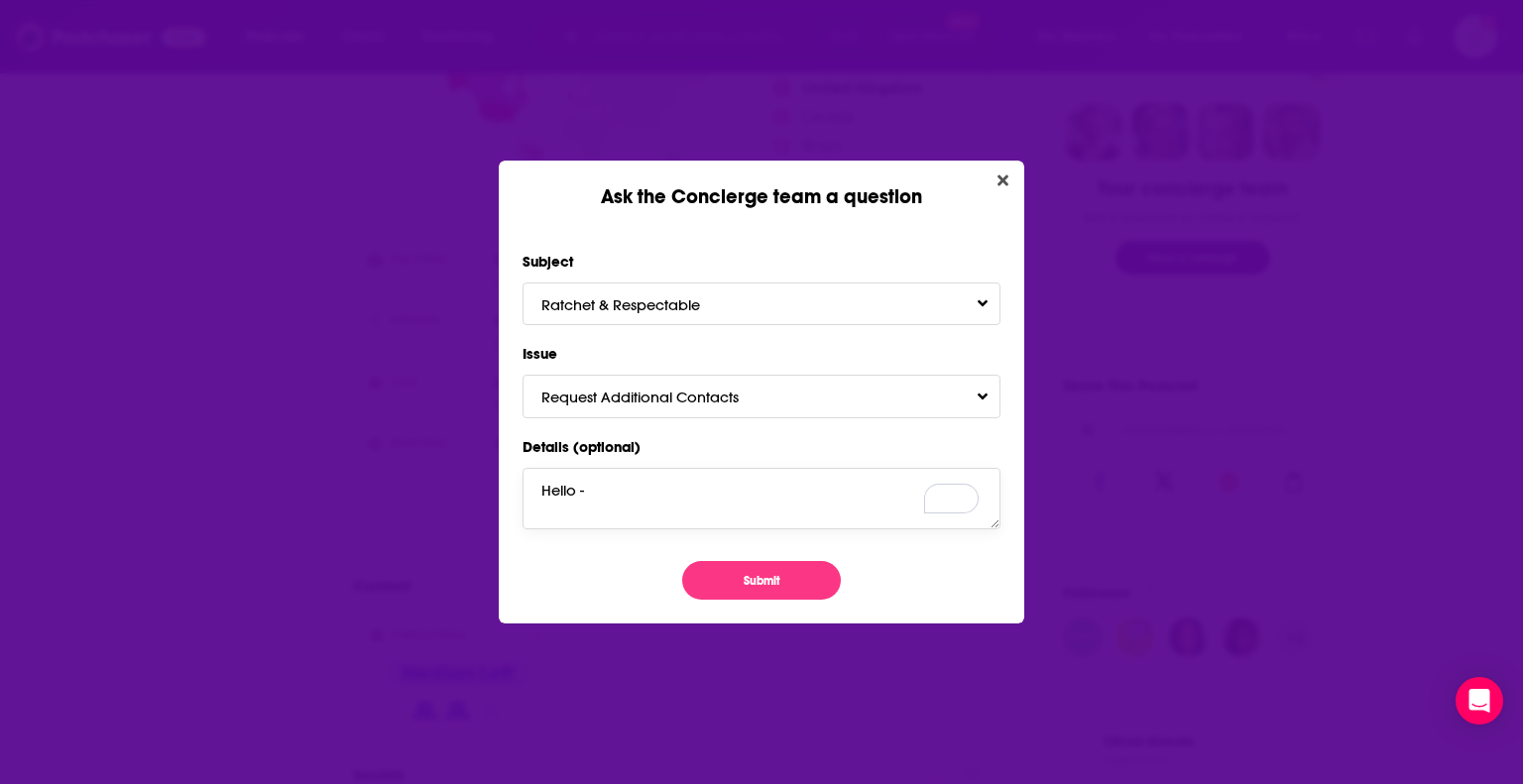 click on "Hello -" at bounding box center (762, 499) 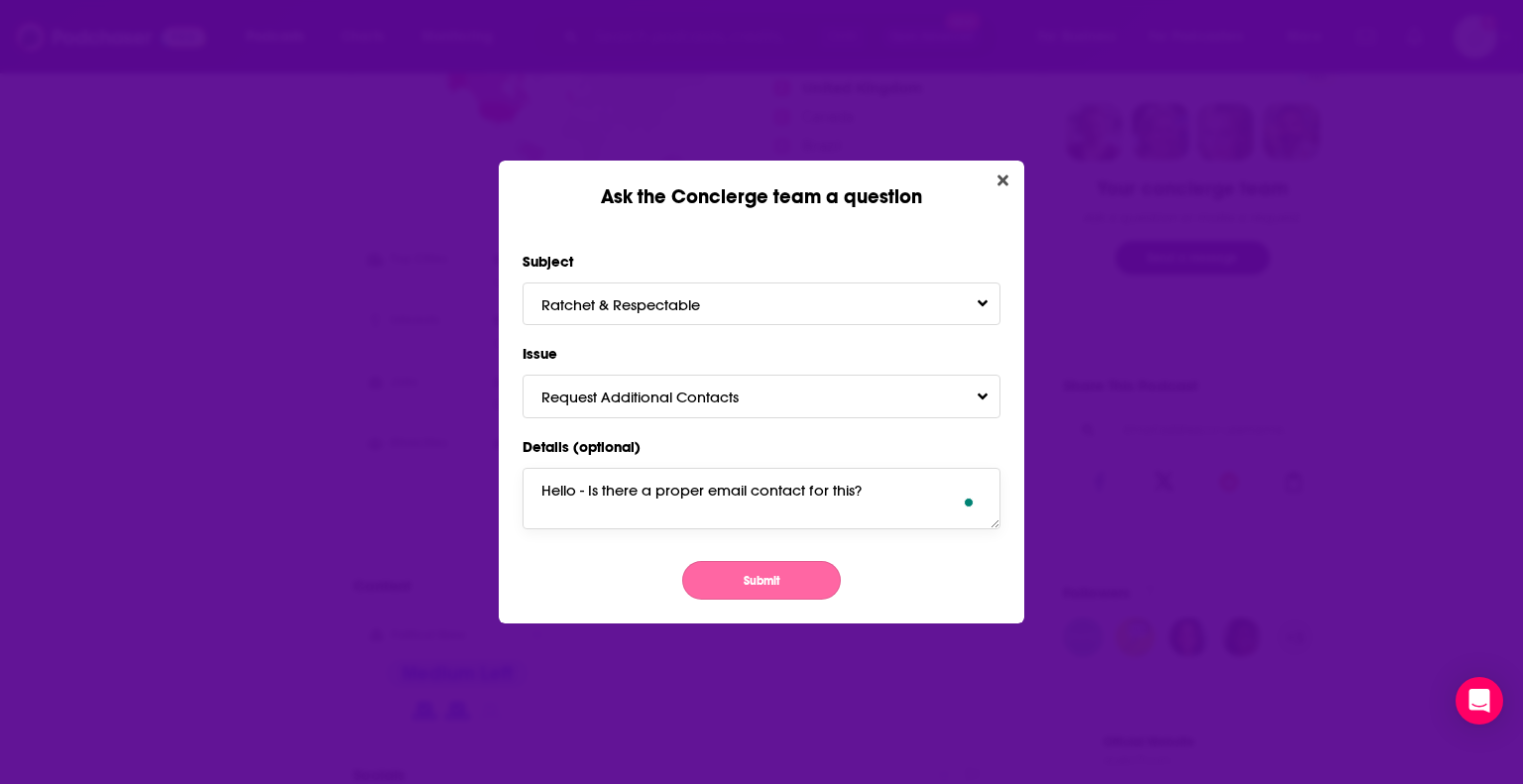 type on "Hello - Is there a proper email contact for this?" 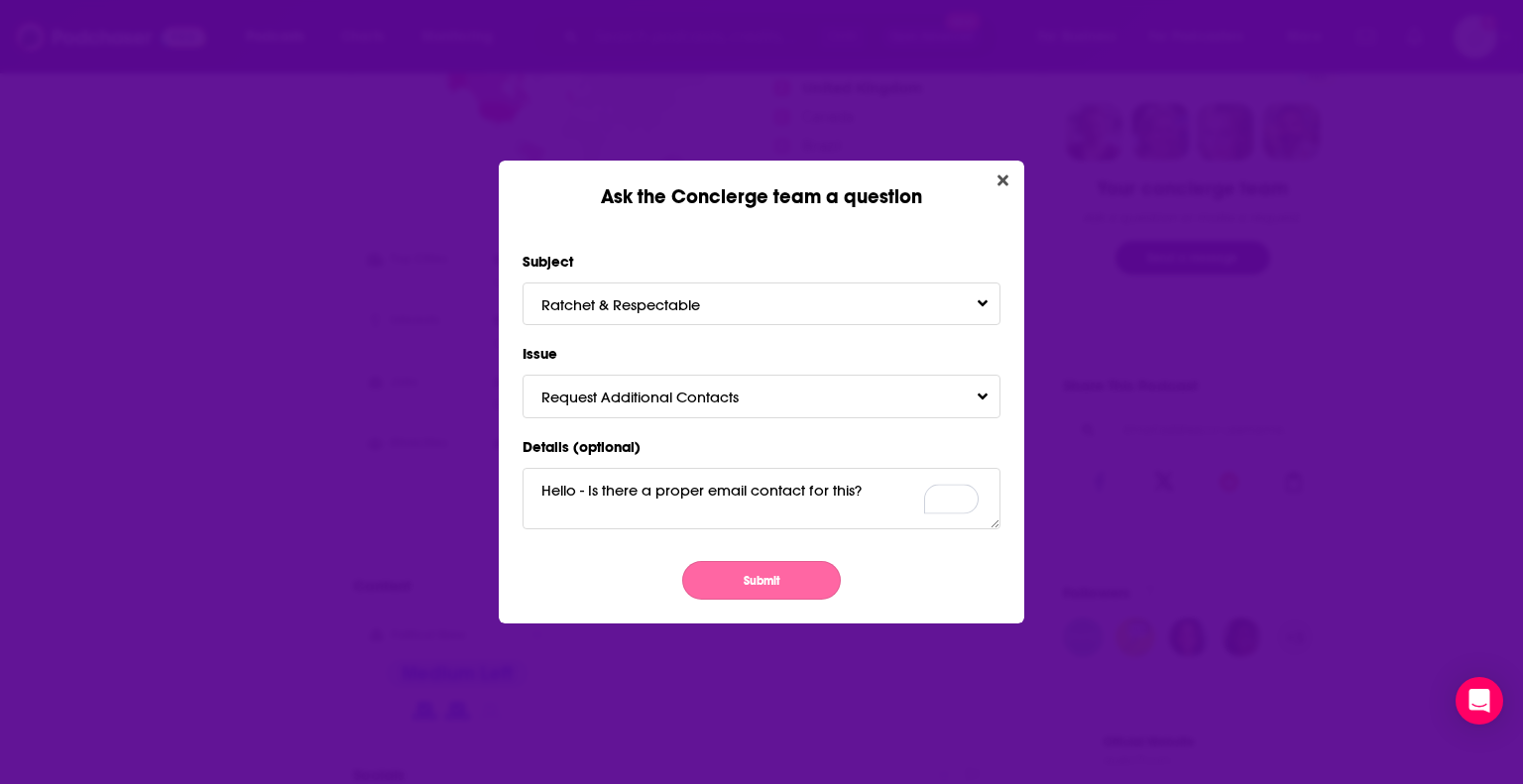 click on "Submit" at bounding box center [762, 580] 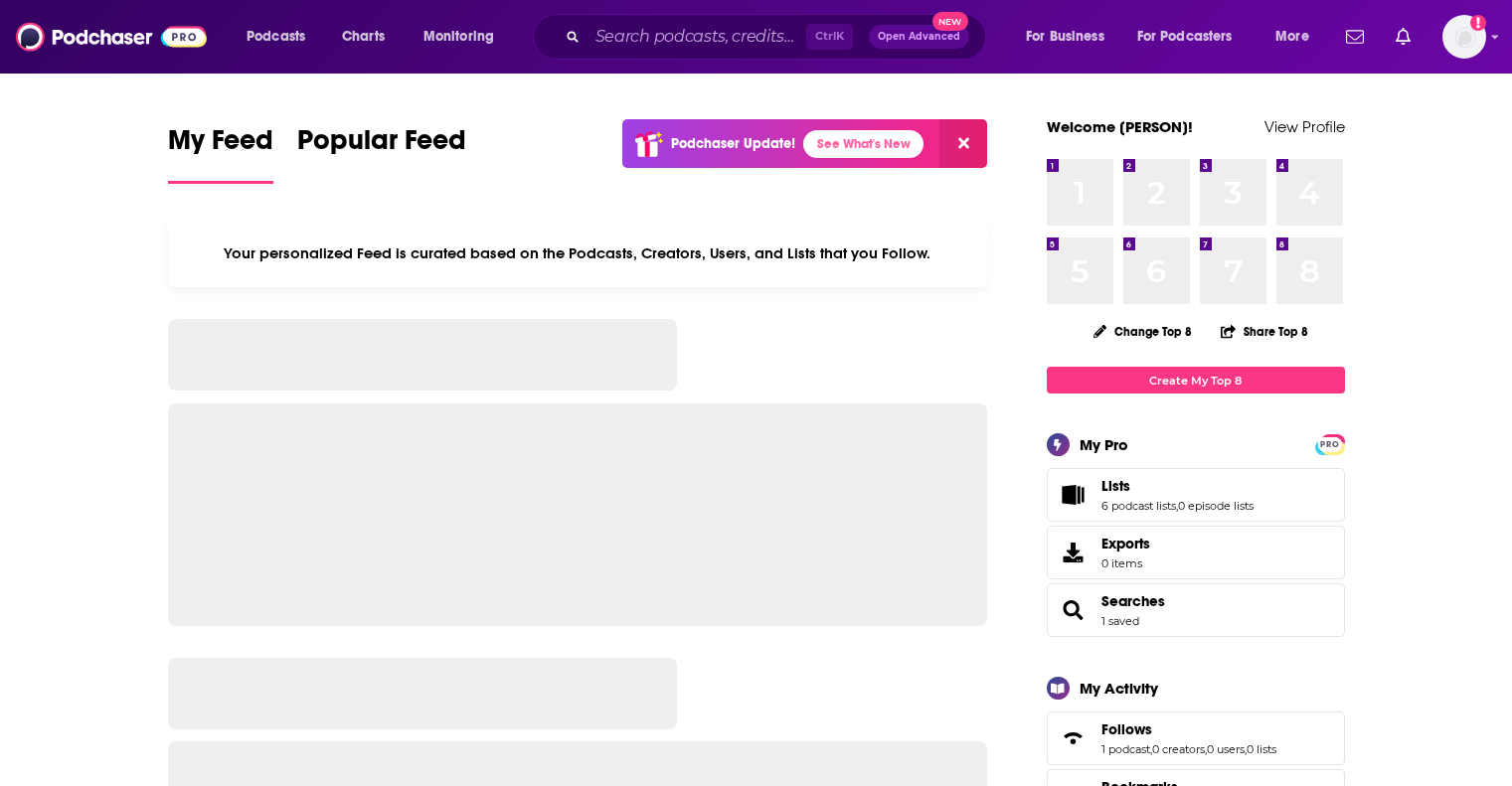 scroll, scrollTop: 0, scrollLeft: 0, axis: both 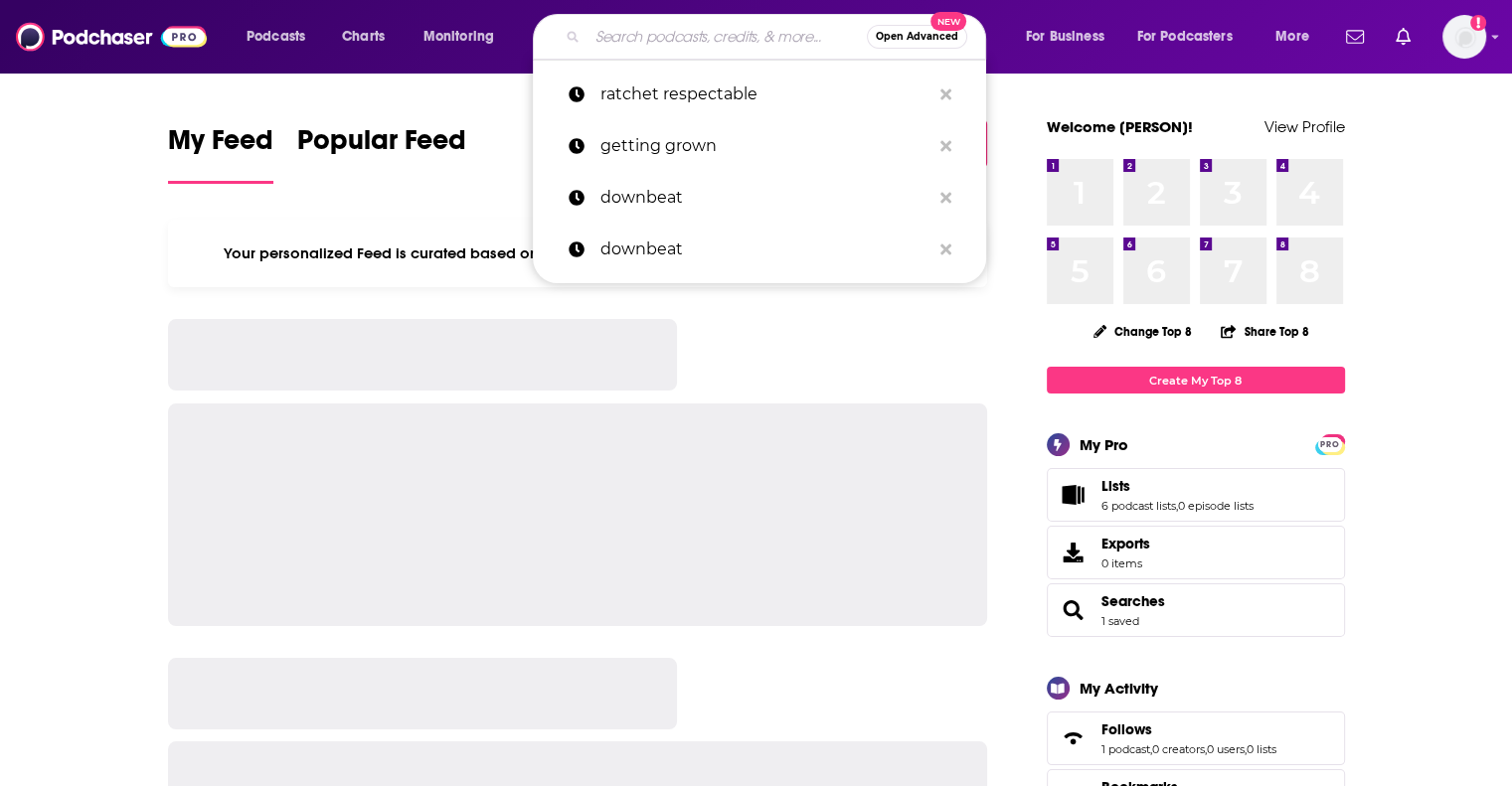 click at bounding box center [727, 37] 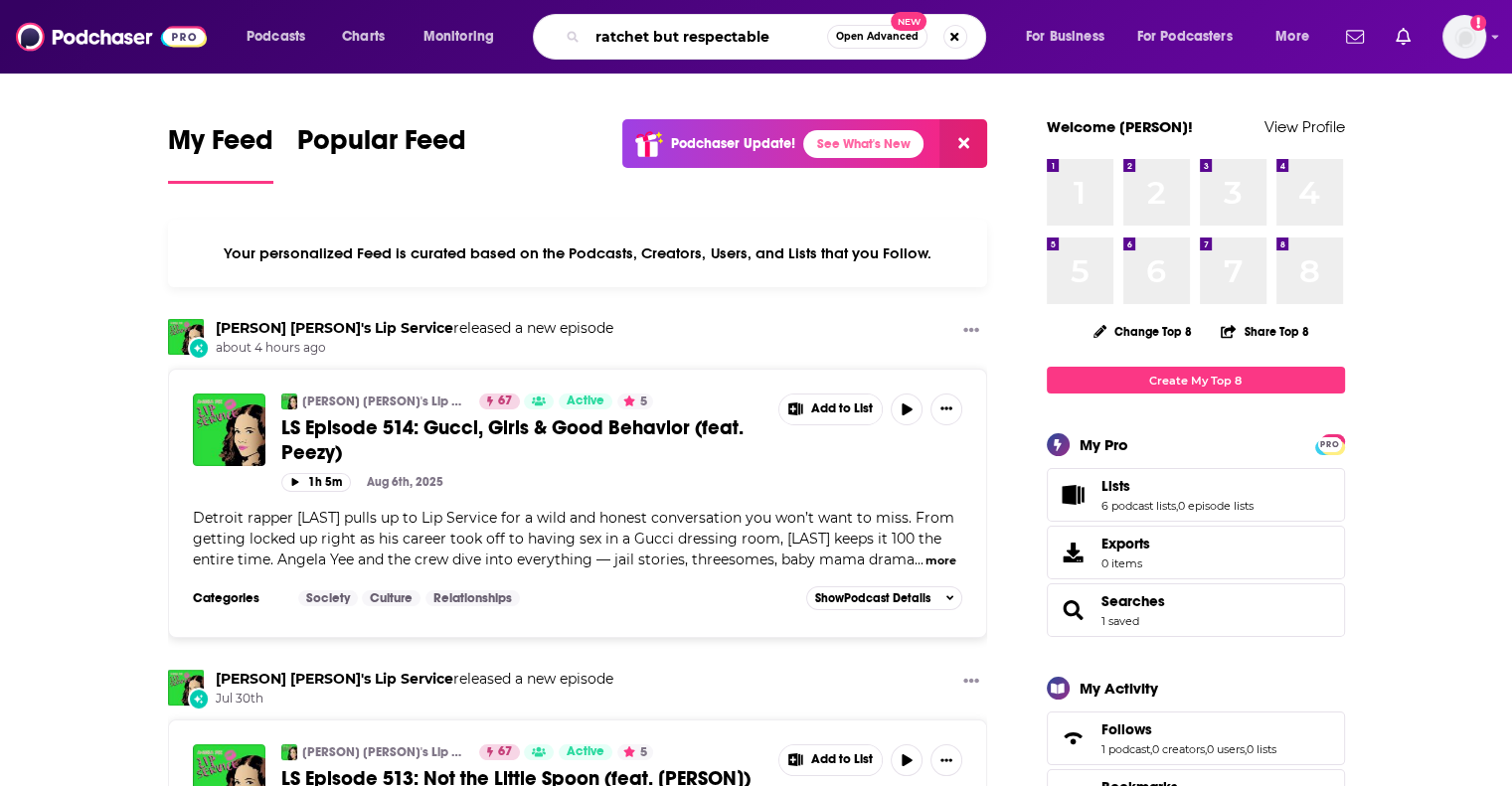 type on "ratchet but respectable" 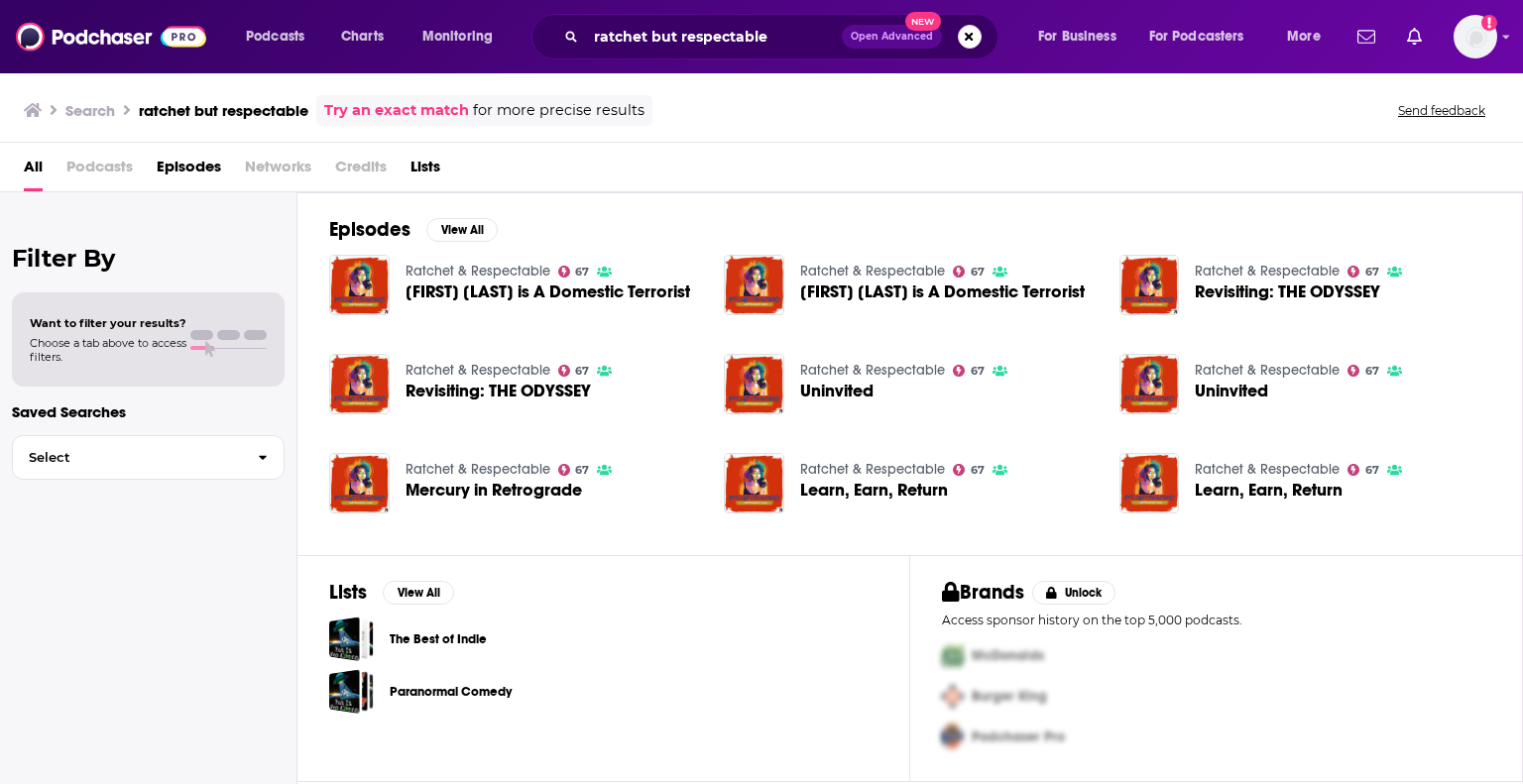 click on "Revisiting: THE ODYSSEY" at bounding box center [1287, 291] 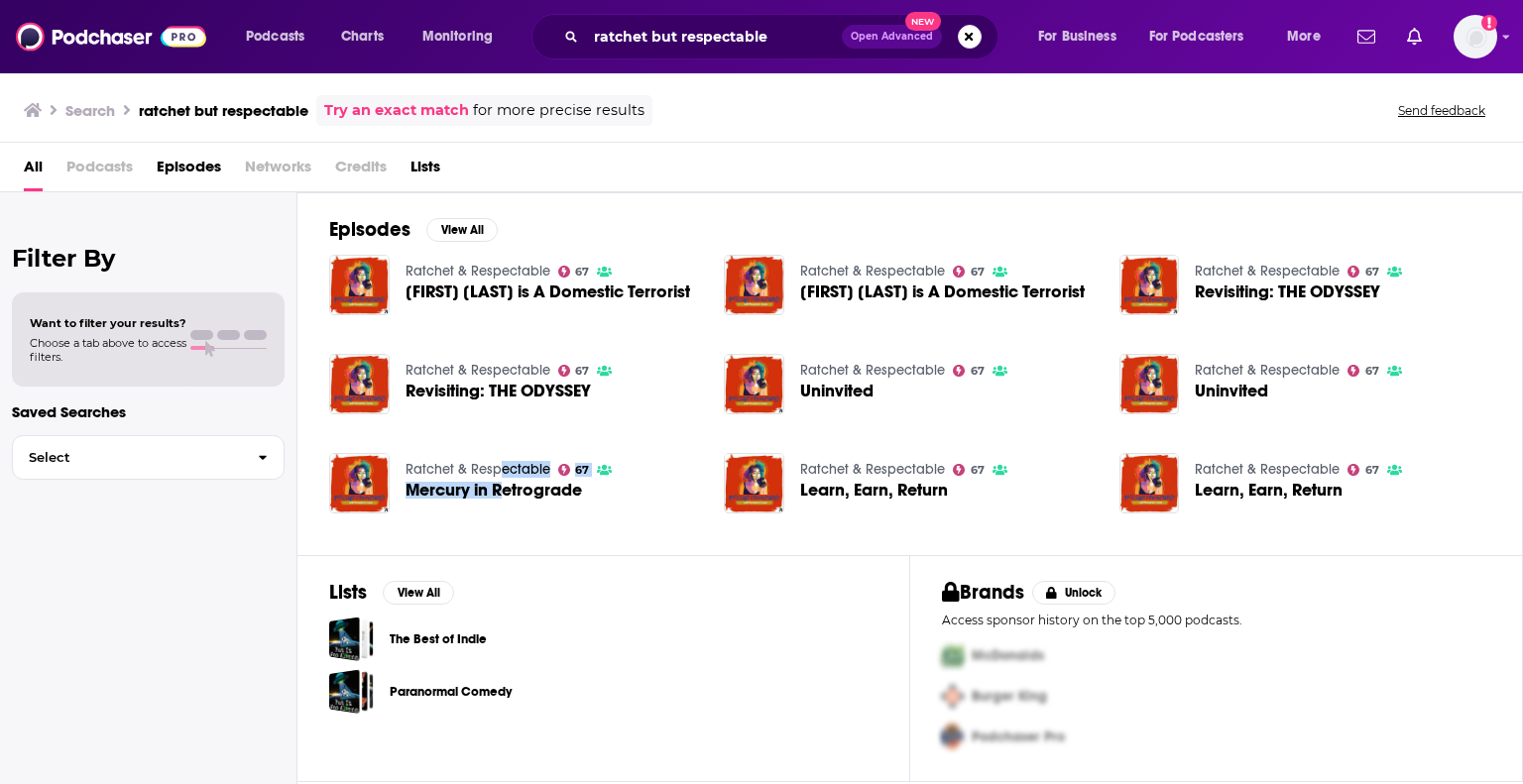 click on "Ratchet & Respectable 67 Mercury in Retrograde" at bounding box center (509, 483) 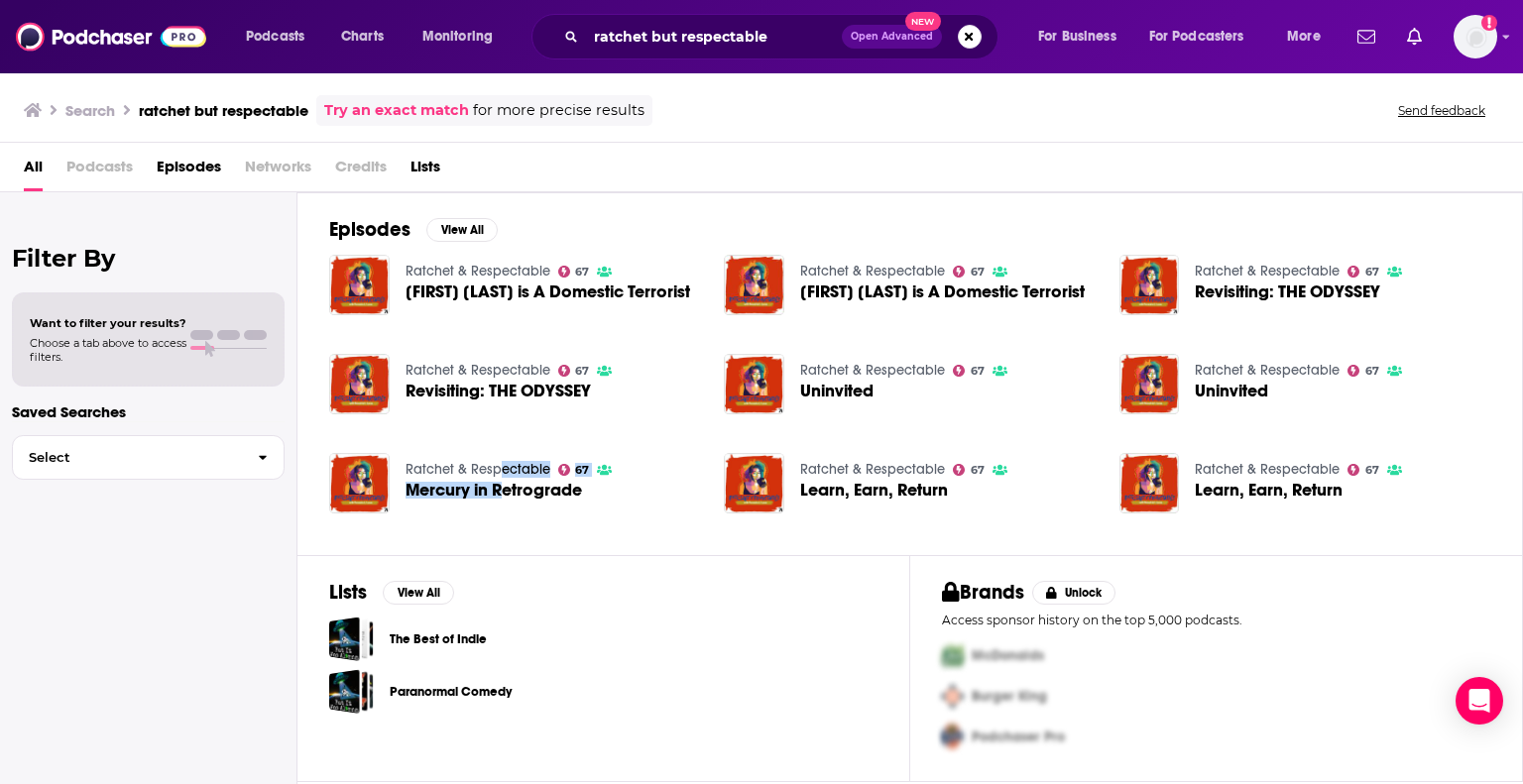 click on "Mercury in Retrograde" at bounding box center [494, 490] 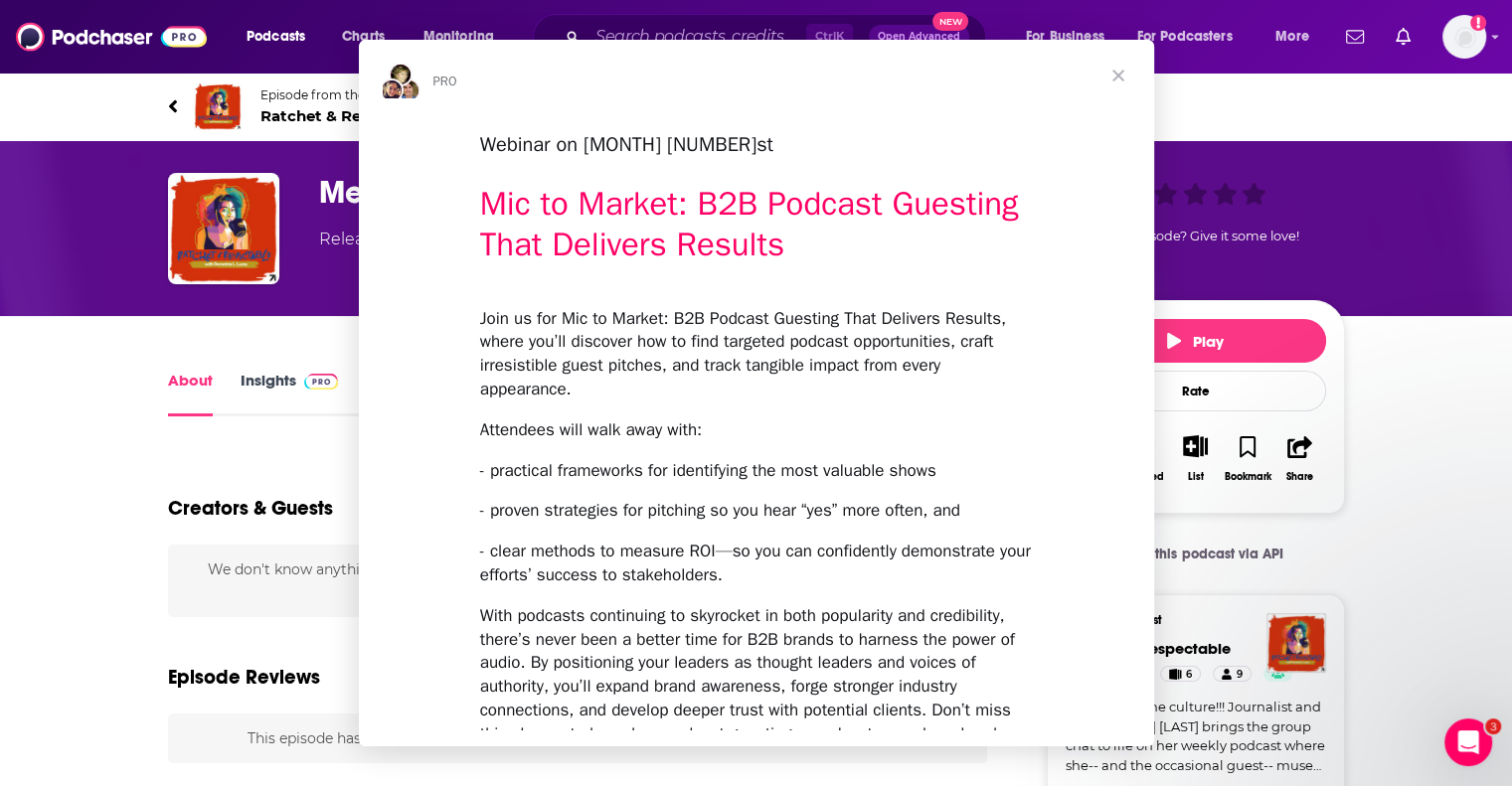 scroll, scrollTop: 0, scrollLeft: 0, axis: both 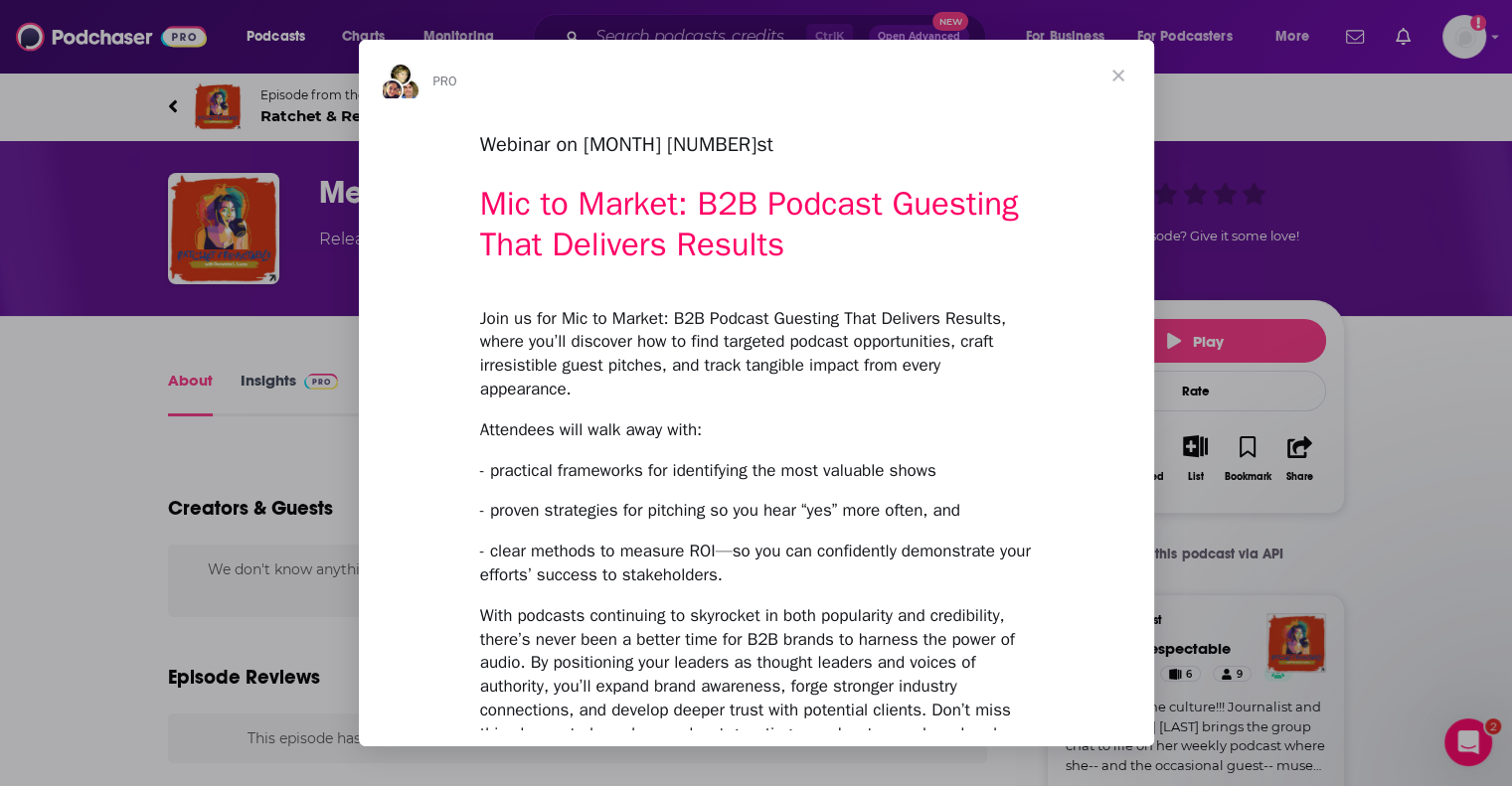 click at bounding box center (1118, 76) 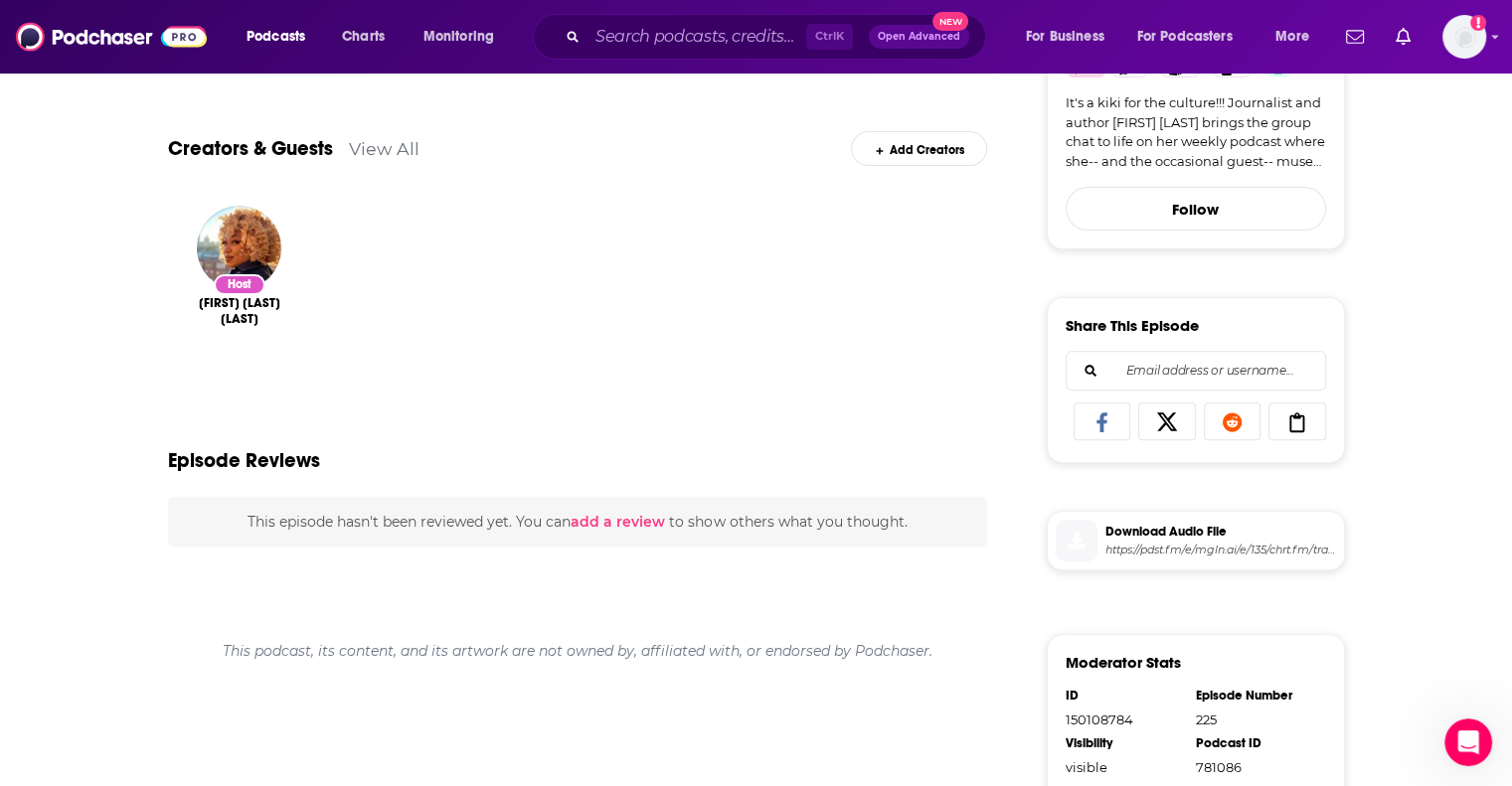 scroll, scrollTop: 537, scrollLeft: 0, axis: vertical 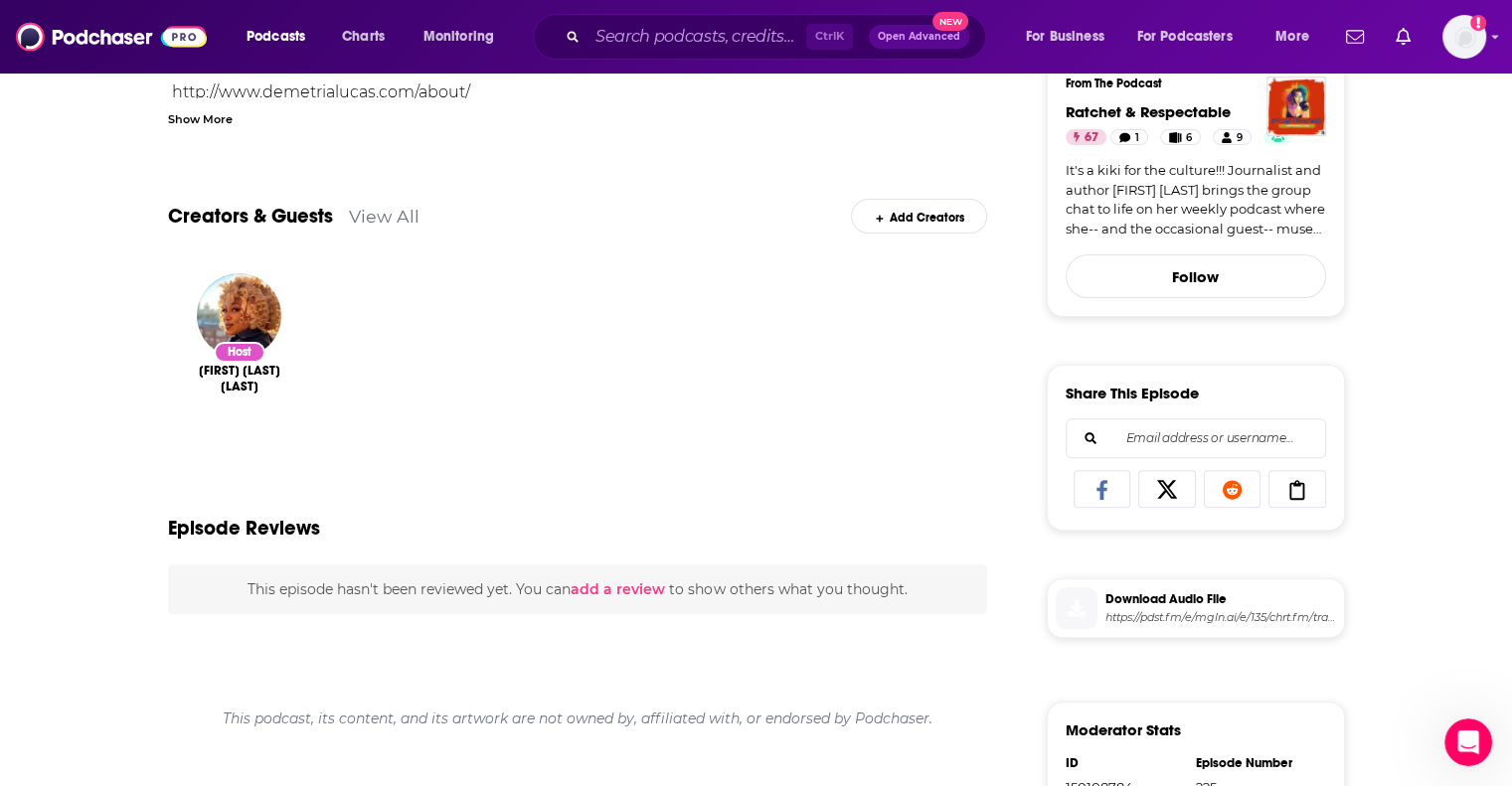 click on "View All" at bounding box center (384, 216) 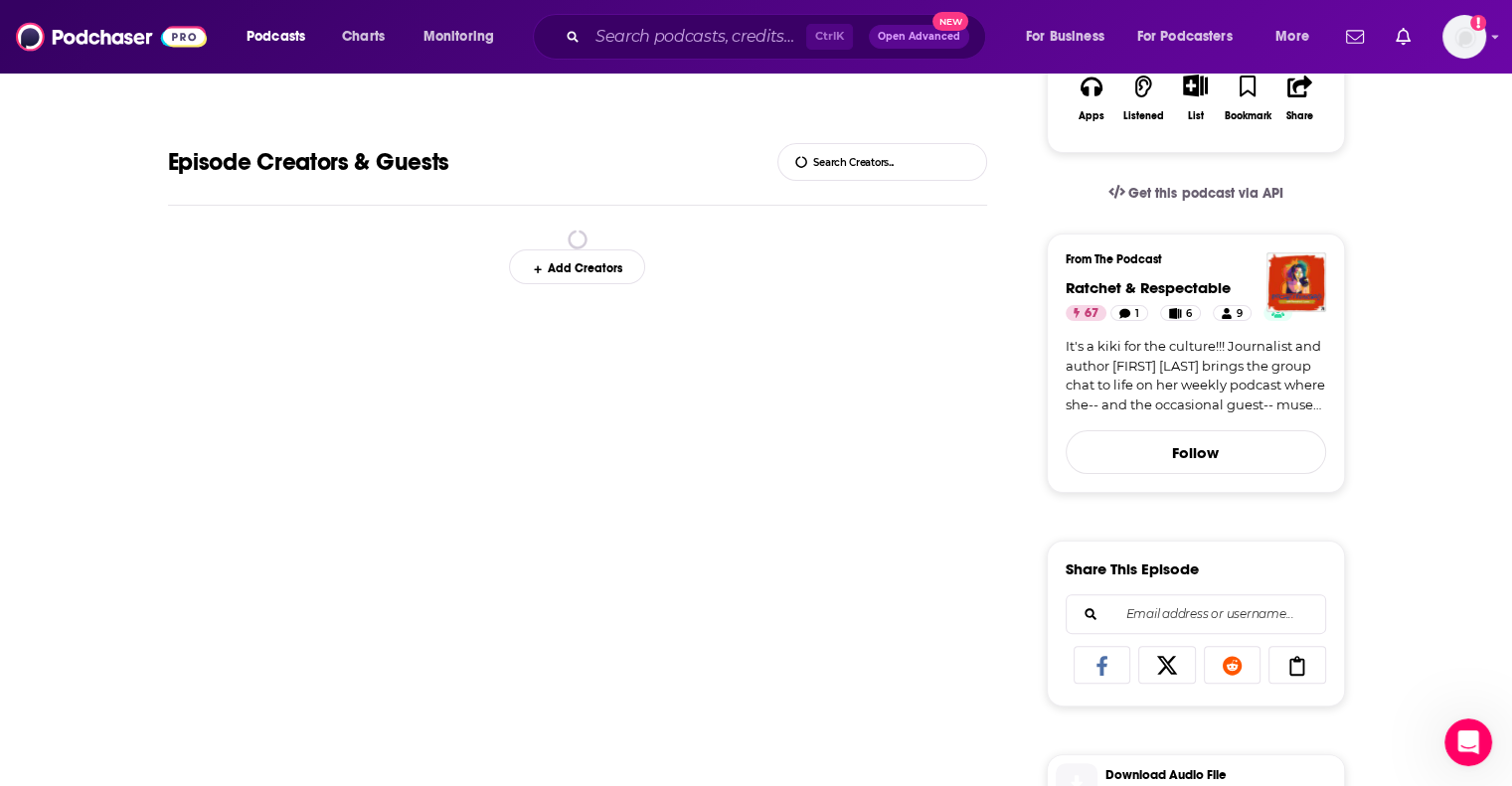 scroll, scrollTop: 368, scrollLeft: 0, axis: vertical 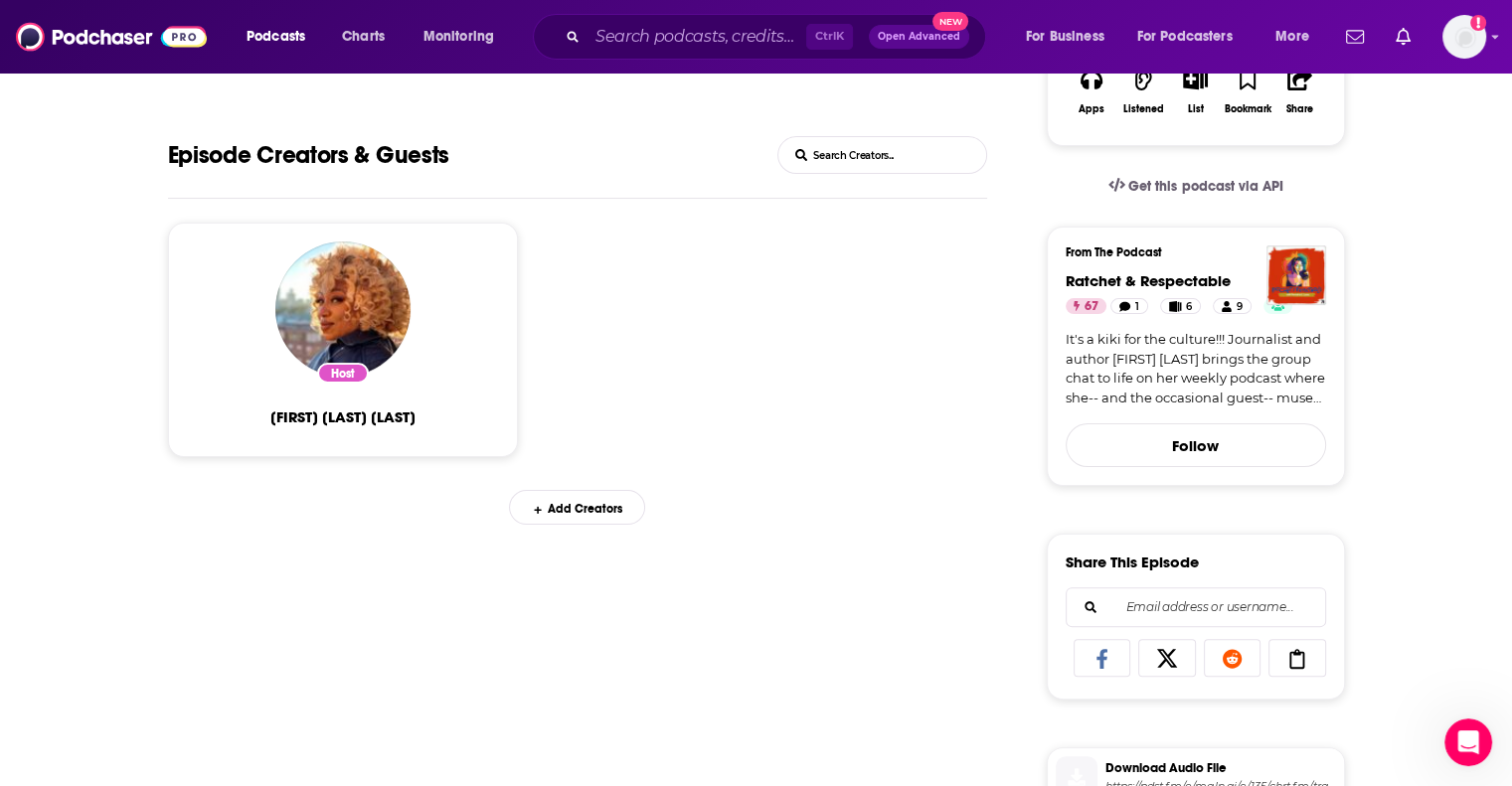 click on "It's a kiki for the culture!!! Journalist and author Demetria L. Lucas brings the group chat to life on her weekly podcast where she-- and the occasional guest-- muses on pop culture shenanigans, global galavanting, political insanity, everything worth watching on any size screen, her favorite reads, dating/marriage/divorce chronicles and whatever else has captivated the zeitgeist AND her inner circle.
Ratchet & Respectable is published EVERY WEDNESDAY. Listen wherever popular podcasts are heard. #ratchetandrespectable
For advertising opportunities please email PodcastPartnerships@Studio71us.com
We wanna make the podcast even better, help us learn how we can: https://bit.ly/2EcYbu4
Privacy Policy: https://www.studio71.com/us/terms-and-conditions-use/#Privacy%20Policy" at bounding box center (1196, 369) 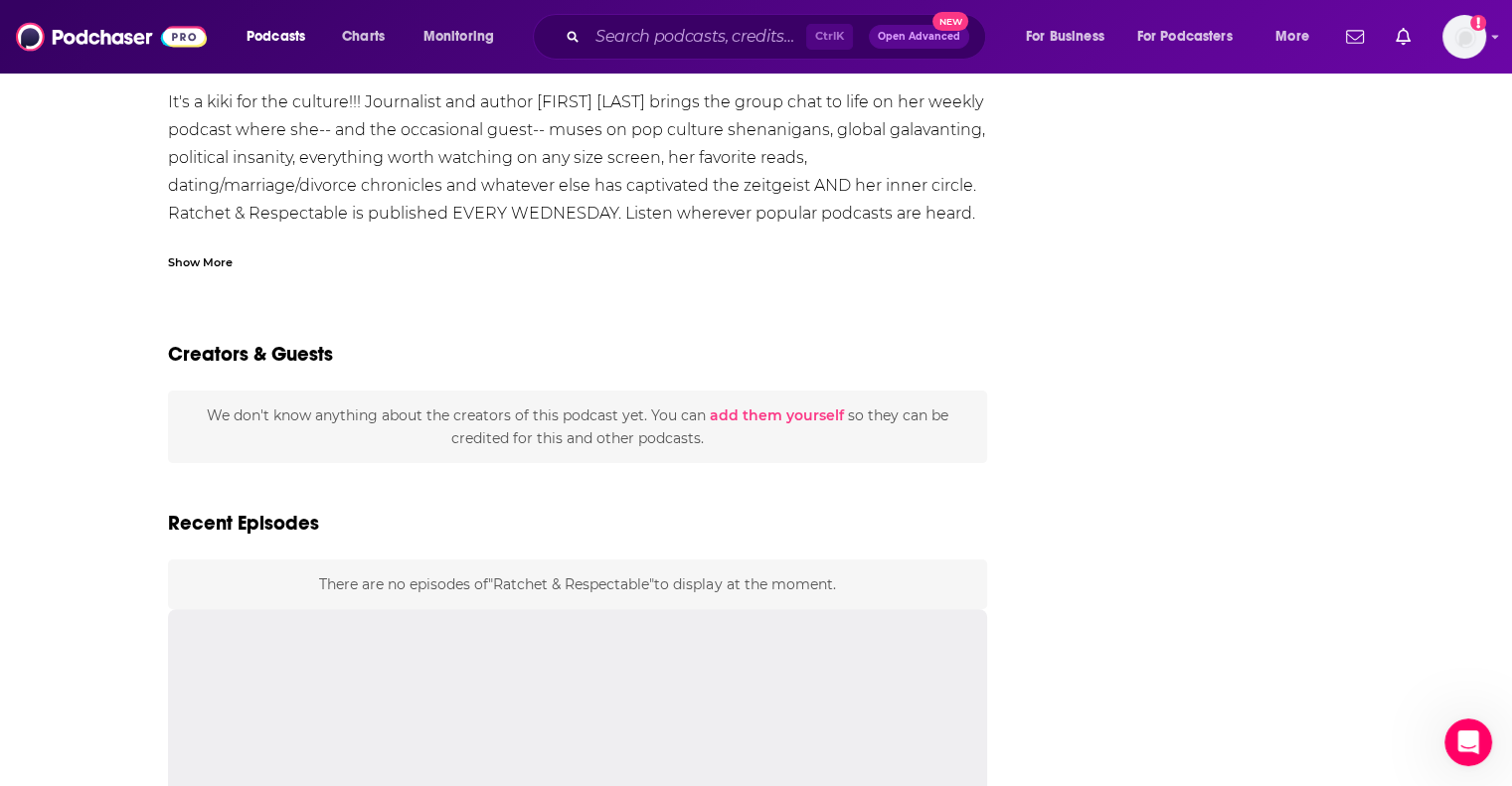 scroll, scrollTop: 0, scrollLeft: 0, axis: both 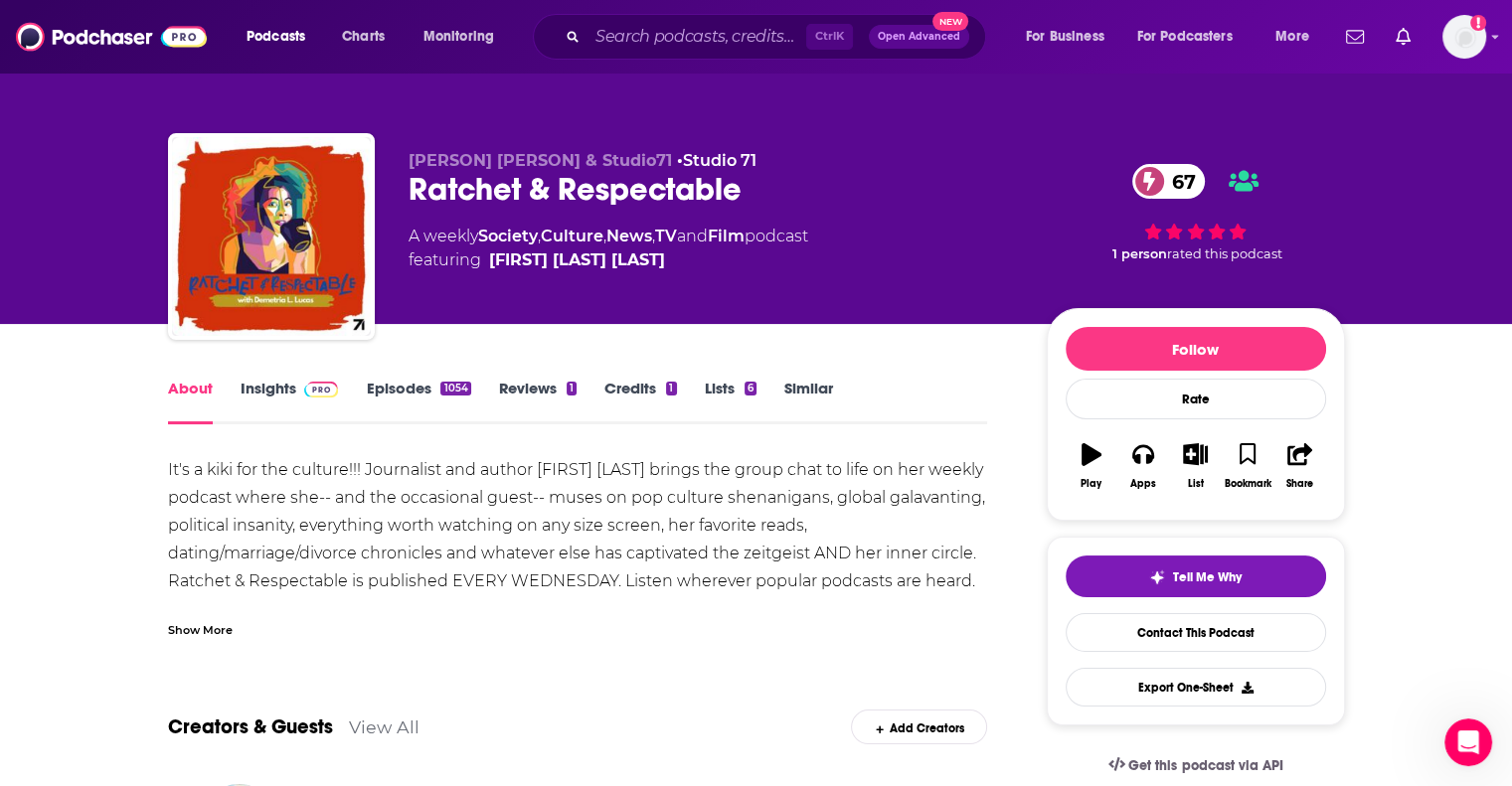 click on "About Insights Episodes 1054 Reviews 1 Credits 1 Lists 6 Similar It's a kiki for the culture!!! Journalist and author Demetria L. Lucas brings the group chat to life on her weekly podcast where she-- and the occasional guest-- muses on pop culture shenanigans, global galavanting, political insanity, everything worth watching on any size screen, her favorite reads, dating/marriage/divorce chronicles and whatever else has captivated the zeitgeist AND her inner circle. Ratchet & Respectable is published EVERY WEDNESDAY. Listen wherever popular podcasts are heard. #ratchetandrespectable For advertising opportunities please email PodcastPartnerships@Studio71us.com   We wanna make the podcast even better, help us learn how we can:  https://bit.ly/2EcYbu4   Privacy Policy:  https://www.studio71.com/us/terms-and-conditions-u… Show More Creators & Guests View All Add Creators Host Demetria L. Lucas 1054 episodes Add Creators Recent Episodes View All Divorced Sistas (feat. LeToya Luckett) Jul 31st, 2025 0 10" at bounding box center [756, 1466] 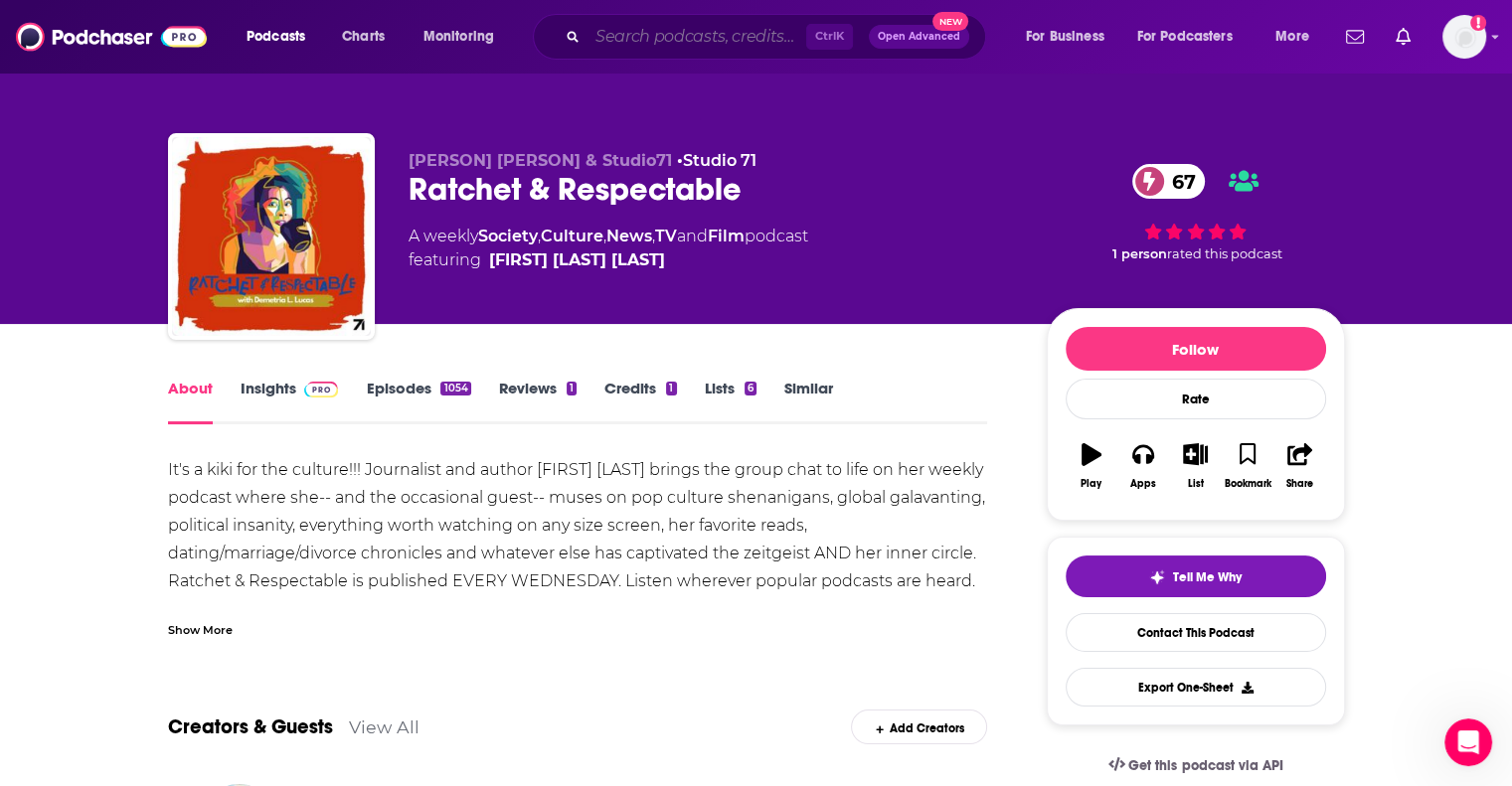 click at bounding box center [697, 37] 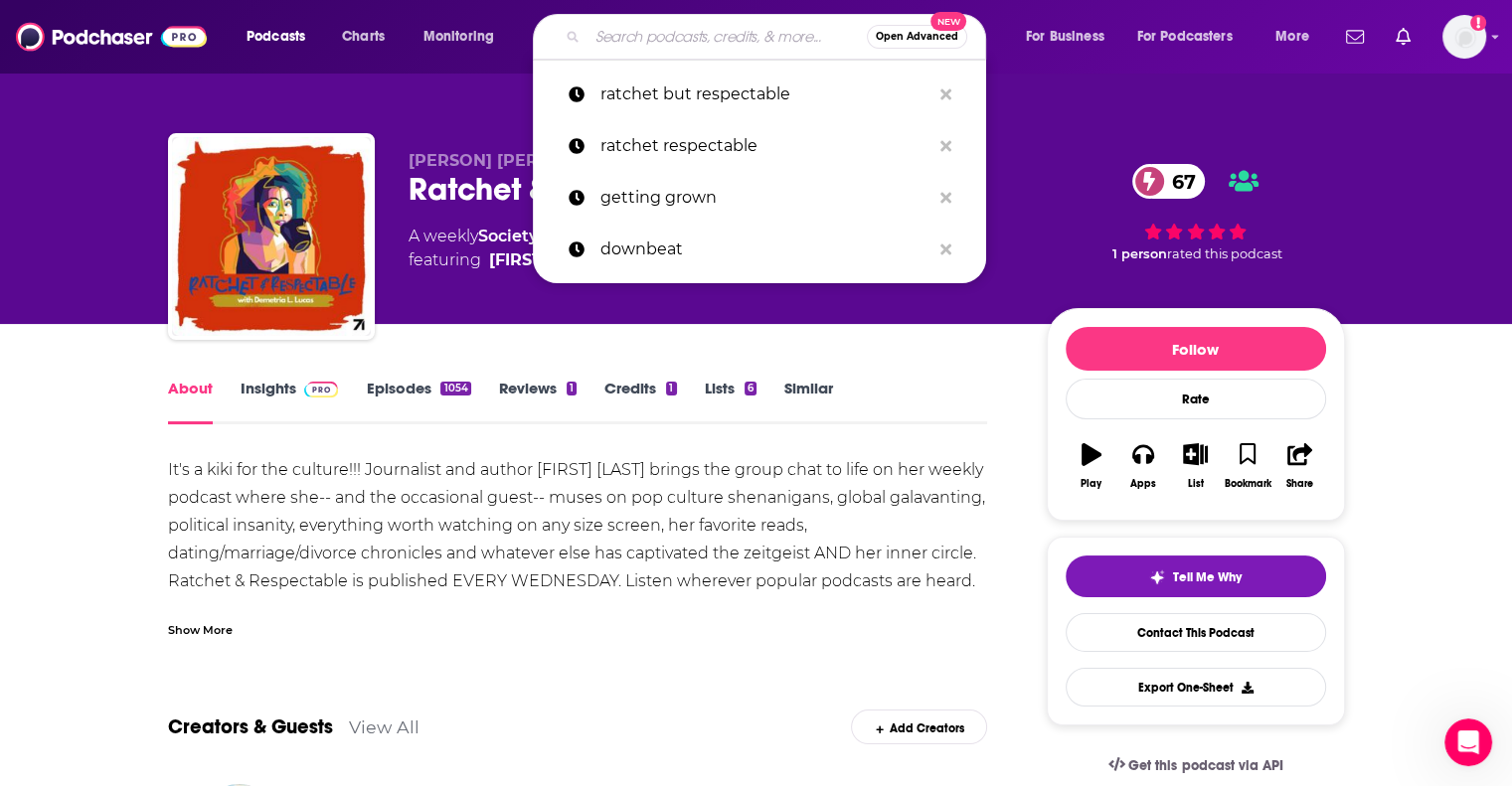 type on "n" 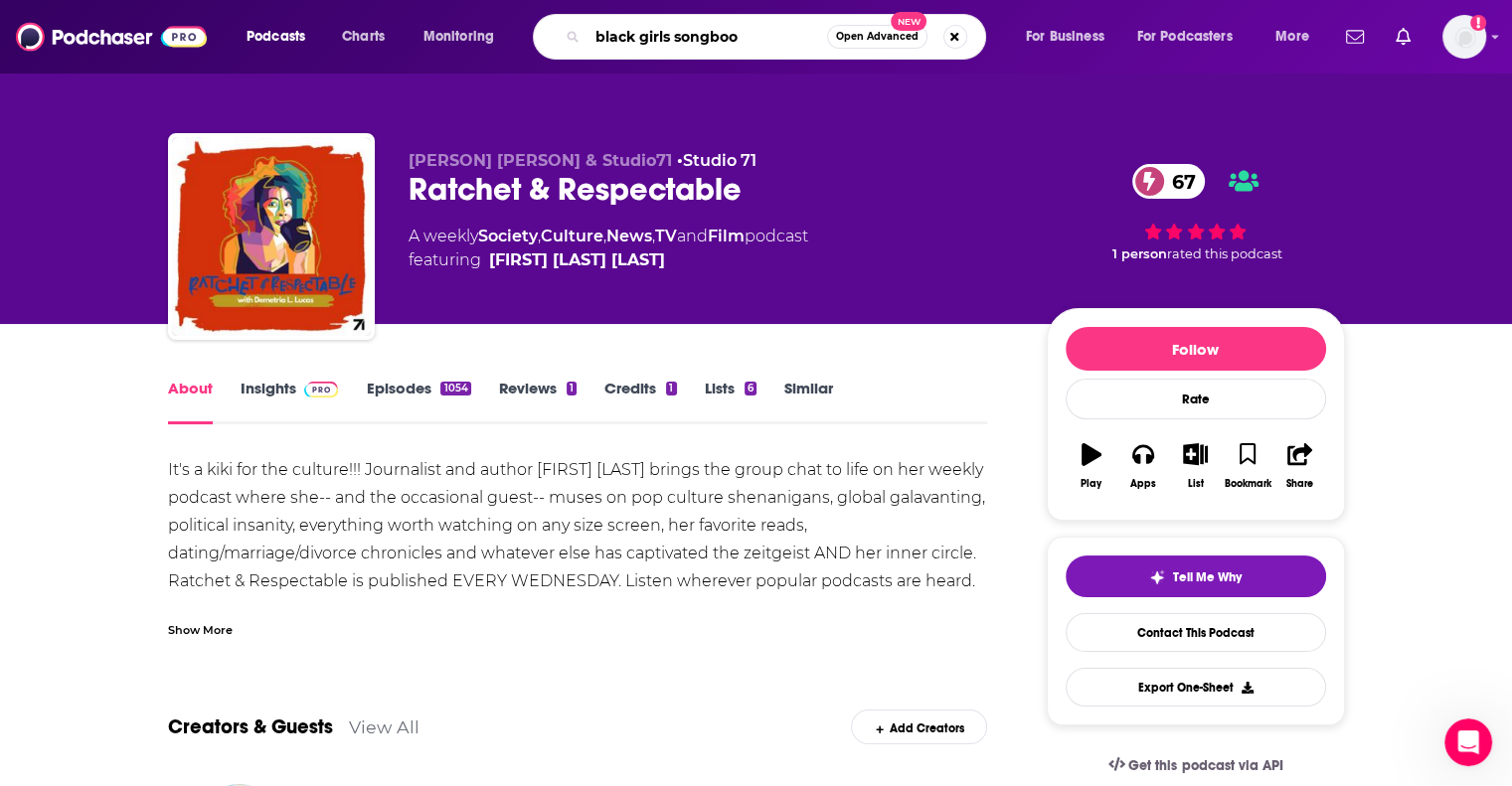 type on "black girls songbook" 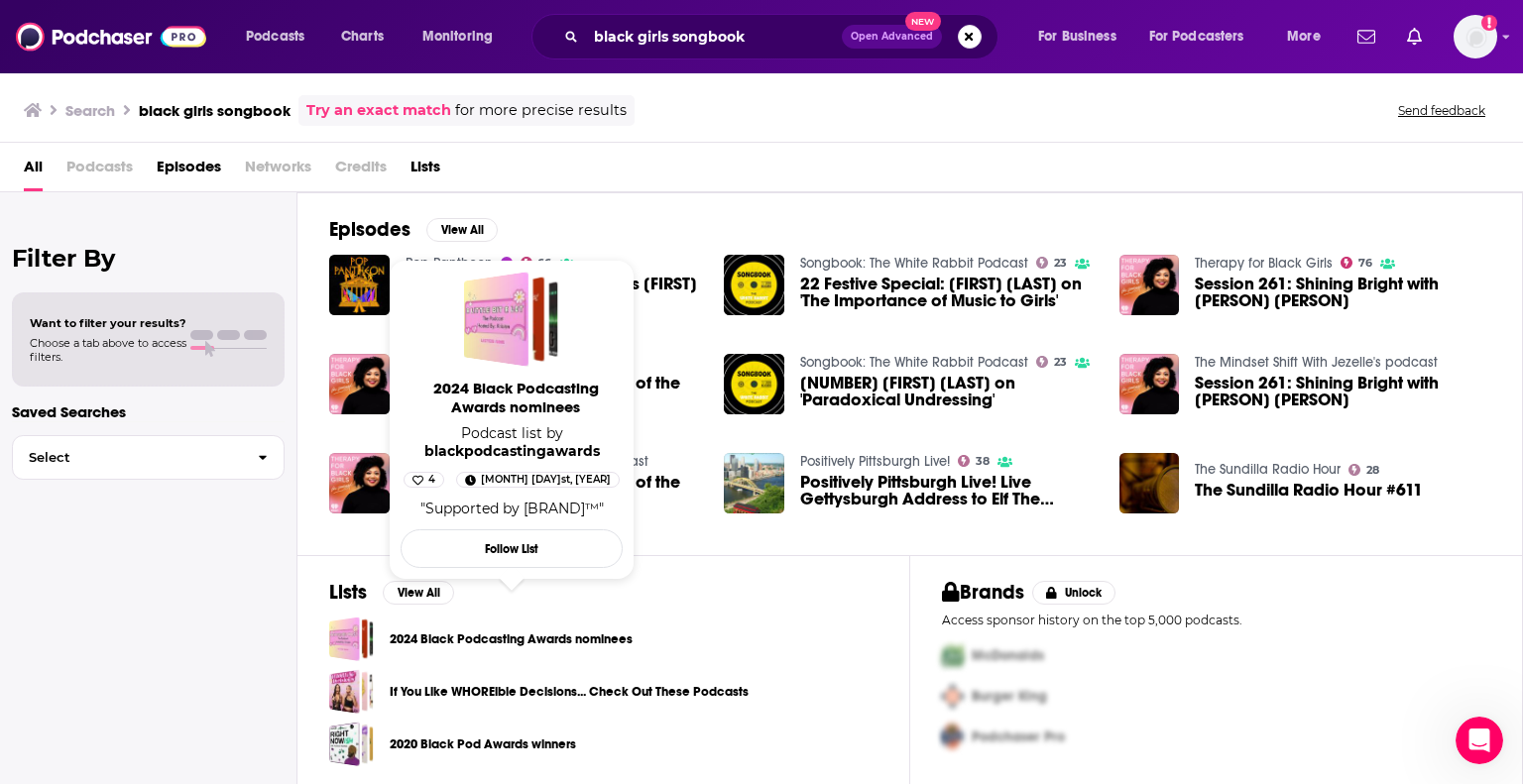 click on "2024 Black Podcasting Awards nominees" at bounding box center (516, 397) 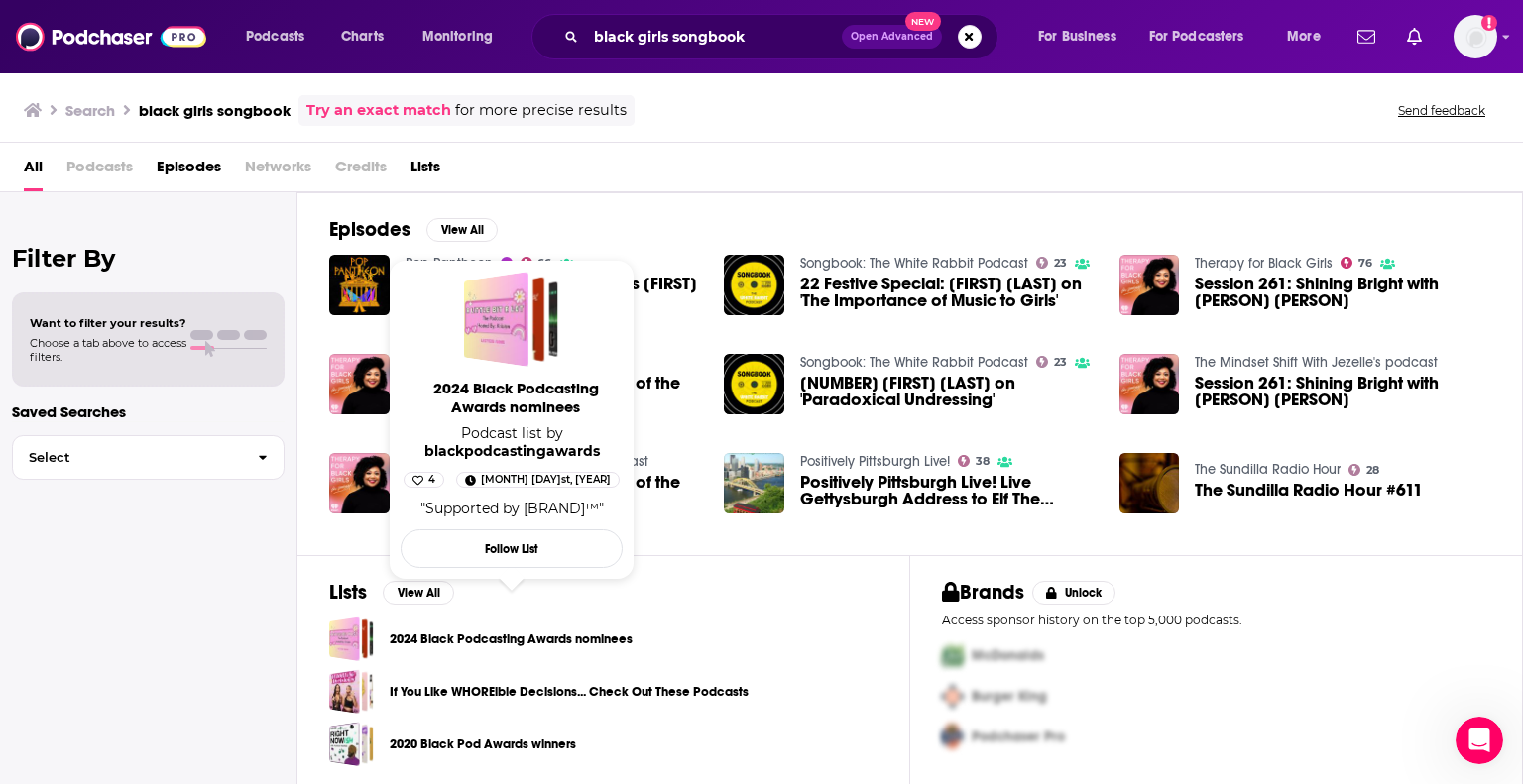 type 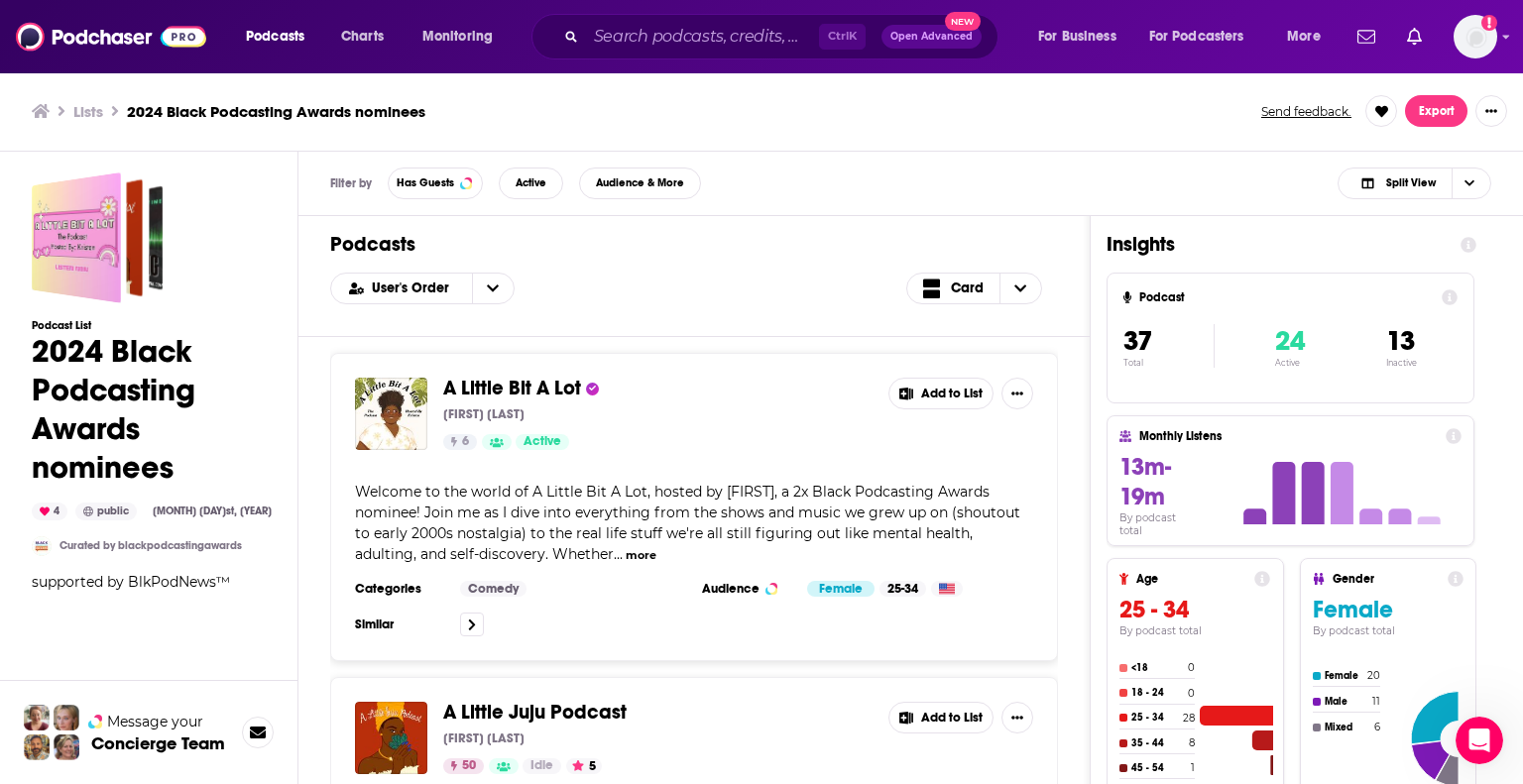 click on "more" at bounding box center [641, 555] 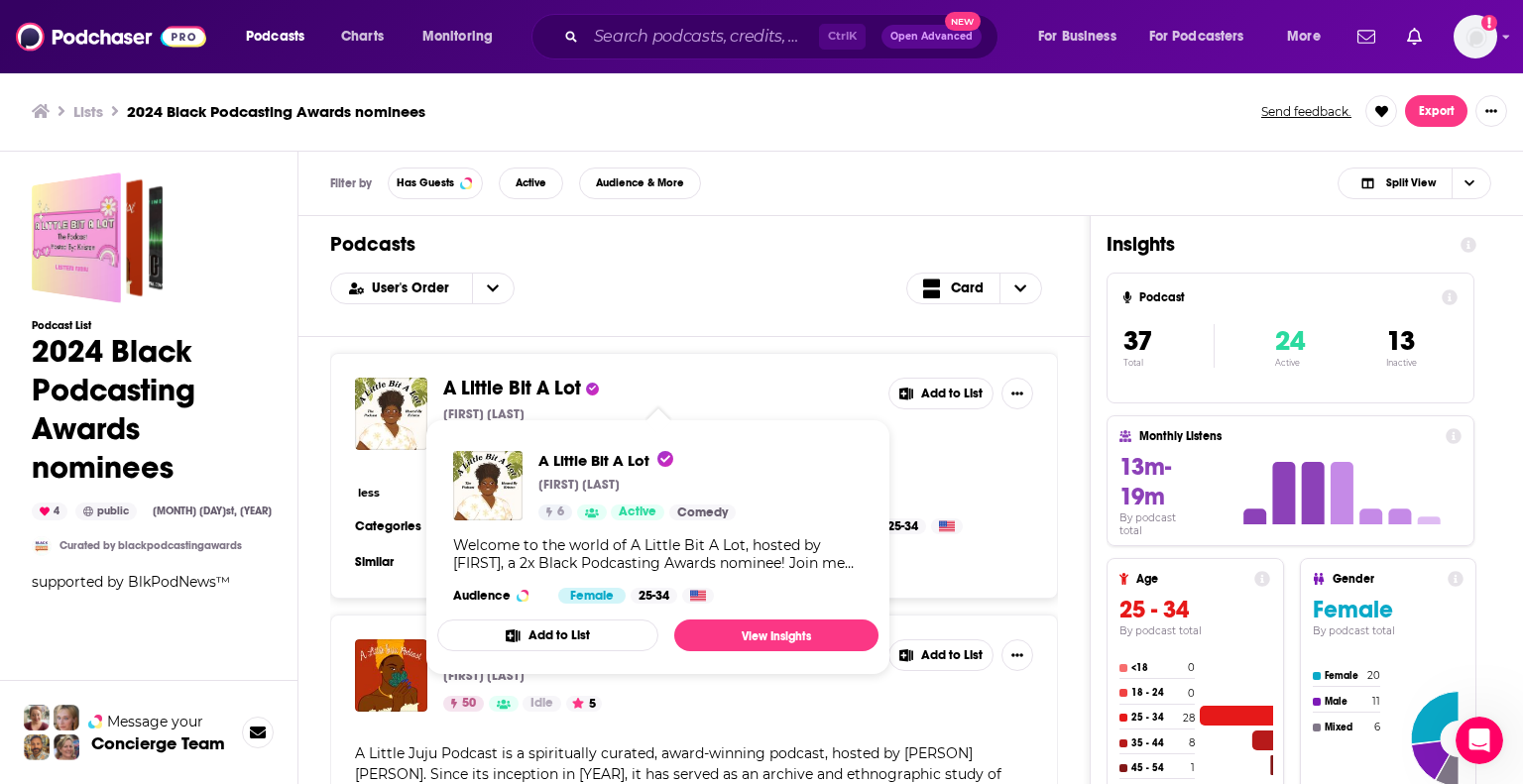 click on "A Little Bit A Lot" at bounding box center [512, 388] 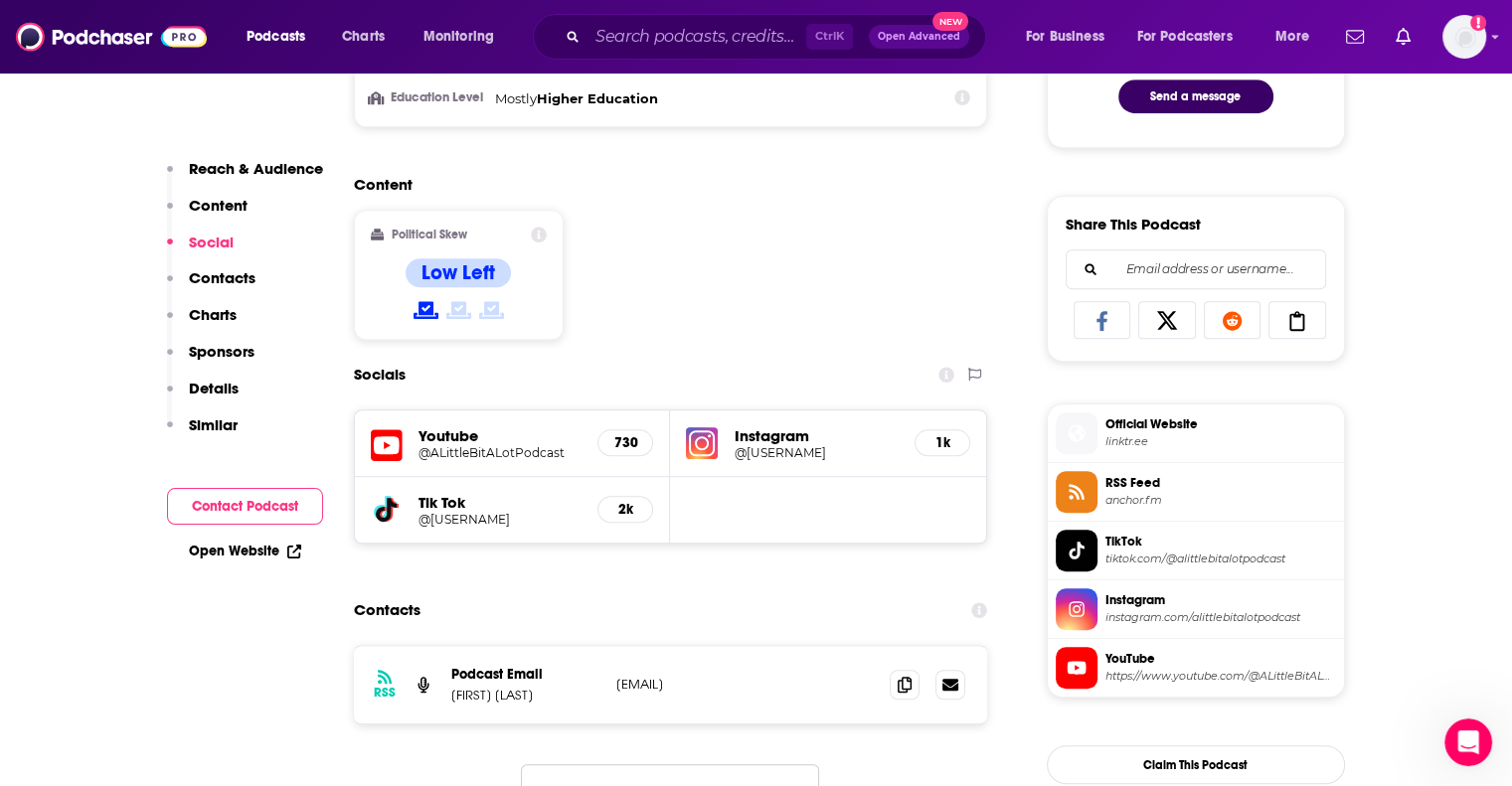 scroll, scrollTop: 1132, scrollLeft: 0, axis: vertical 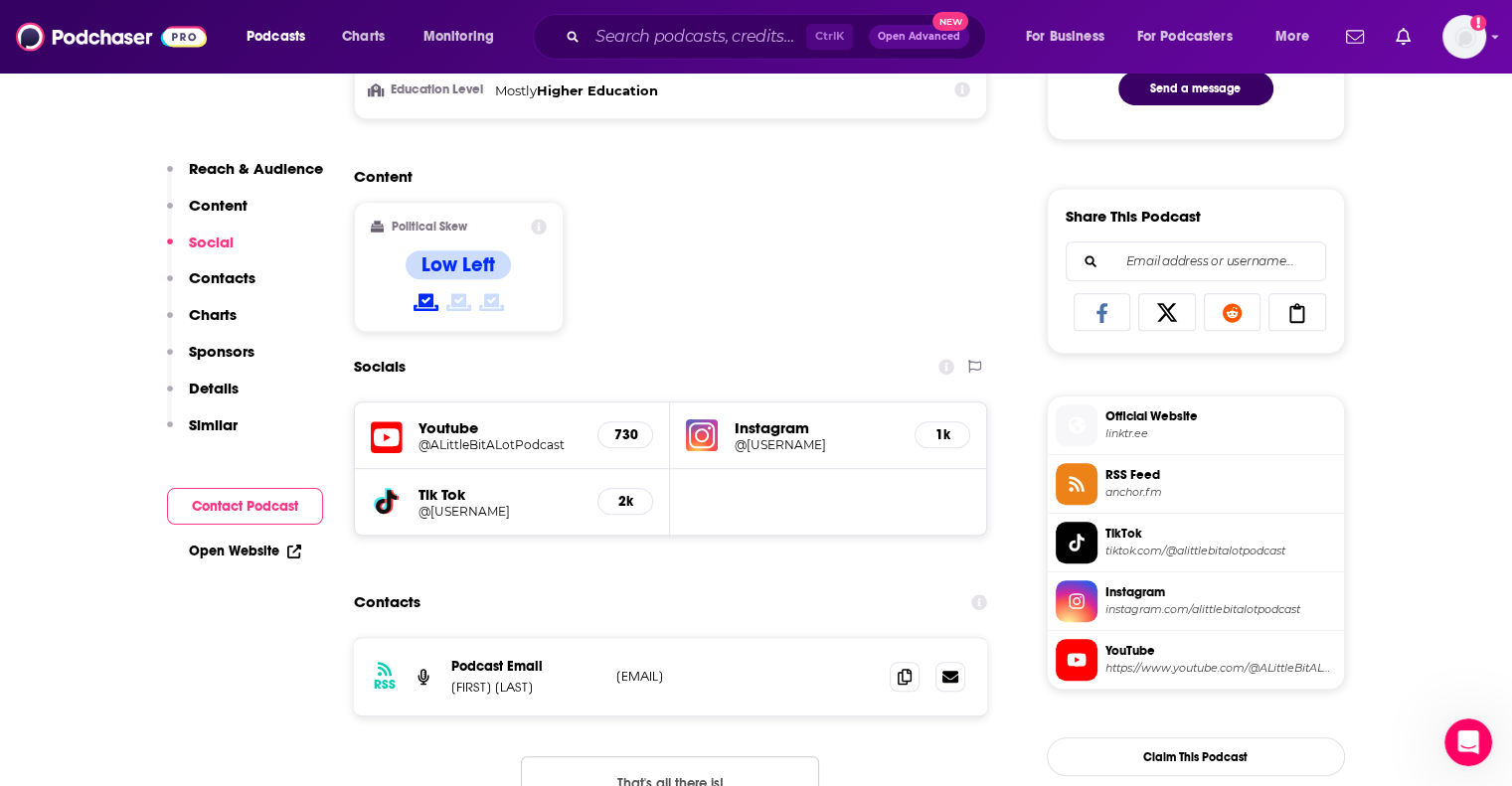drag, startPoint x: 780, startPoint y: 671, endPoint x: 611, endPoint y: 671, distance: 169 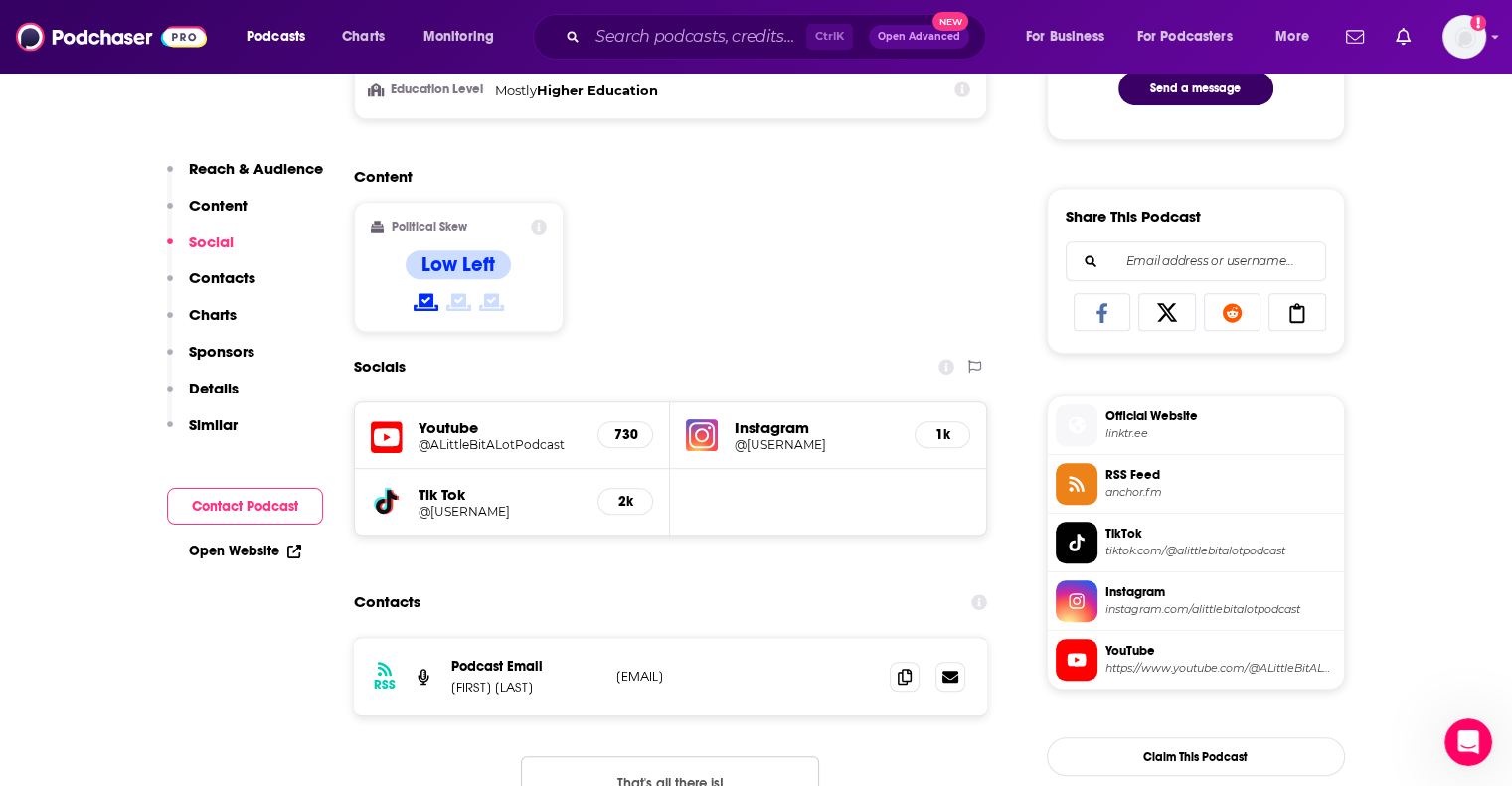 click on "RSS   Podcast Email Kristen Reynolds lotlittlepodcast@gmail.com lotlittlepodcast@gmail.com" at bounding box center (671, 677) 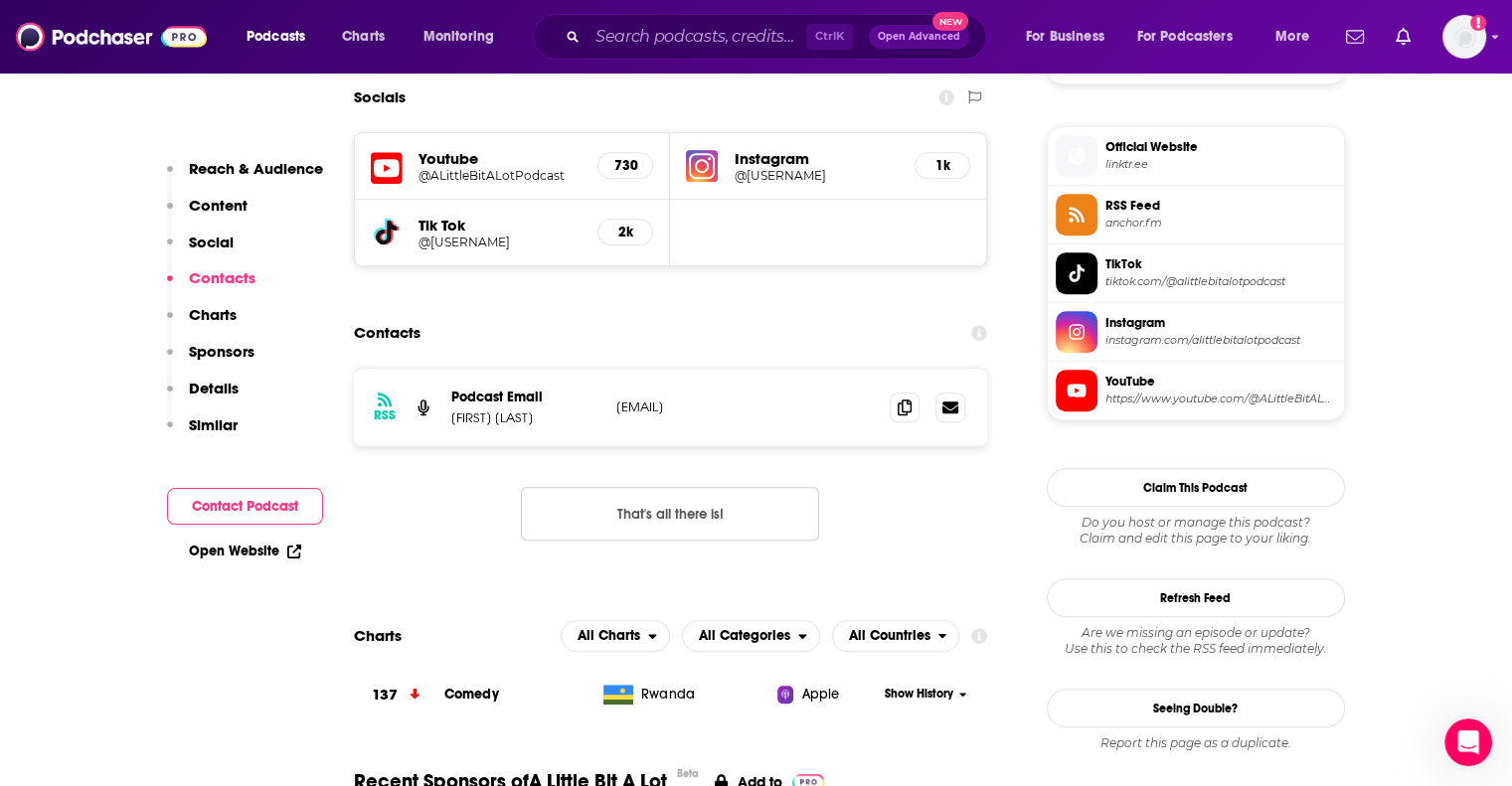 click on "Reach Power Score™ 6 Total Monthly Listens Under 1.1k New Episode Listens Under 1k Export One-Sheet Audience Demographics Gender Female Age 30 yo Parental Status Mixed Countries 1 United States 2 Canada 3 United Kingdom 4 Australia Education Level Mostly  Higher Education Content Political Skew Low Left Socials Youtube @ALittleBitALotPodcast 730 Instagram @alittlebitalotpodcast 1k Tik Tok @alittlebitalotpodcast 2k Contacts   RSS   Podcast Email Kristen Reynolds lotlittlepodcast@gmail.com lotlittlepodcast@gmail.com That's all there is! Charts All Charts All Categories All Countries 137 Comedy   Rwanda Apple Show History Recent Sponsors of  A Little Bit A Lot Beta Add to We do not have sponsor history for this podcast yet or there are no sponsors. Podcast Details Podcast Status Active Release Period Weekly Explicit No First Episode Aug 20th, 2023 Latest Episode Aug 1st, 2025 Episode Length About 1 hour Language English Episodes 86 Hosting Provider Spotify for Creators iTunes ID 1703430477 Total Runtime Yes 41" at bounding box center (671, 2939) 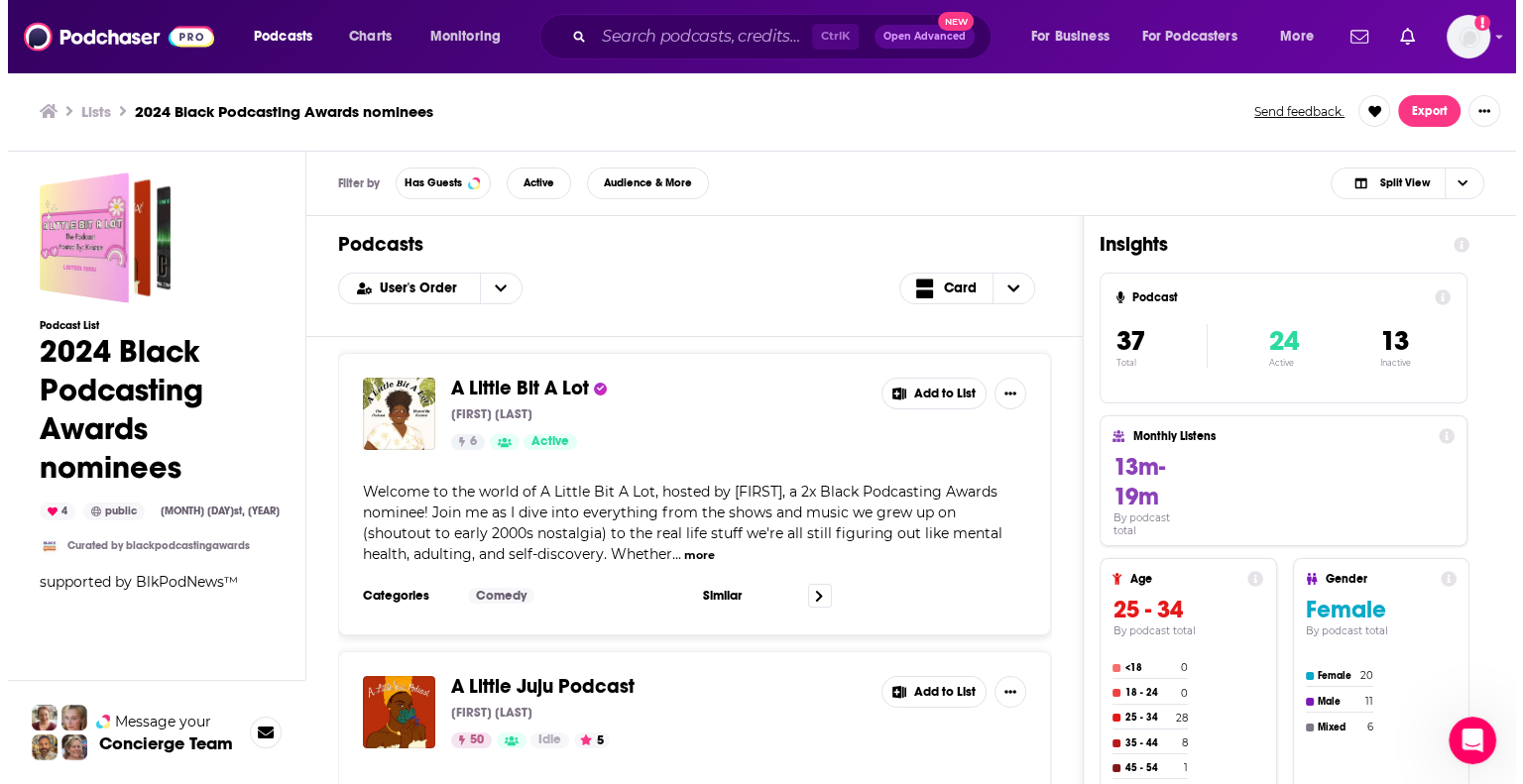 scroll, scrollTop: 0, scrollLeft: 0, axis: both 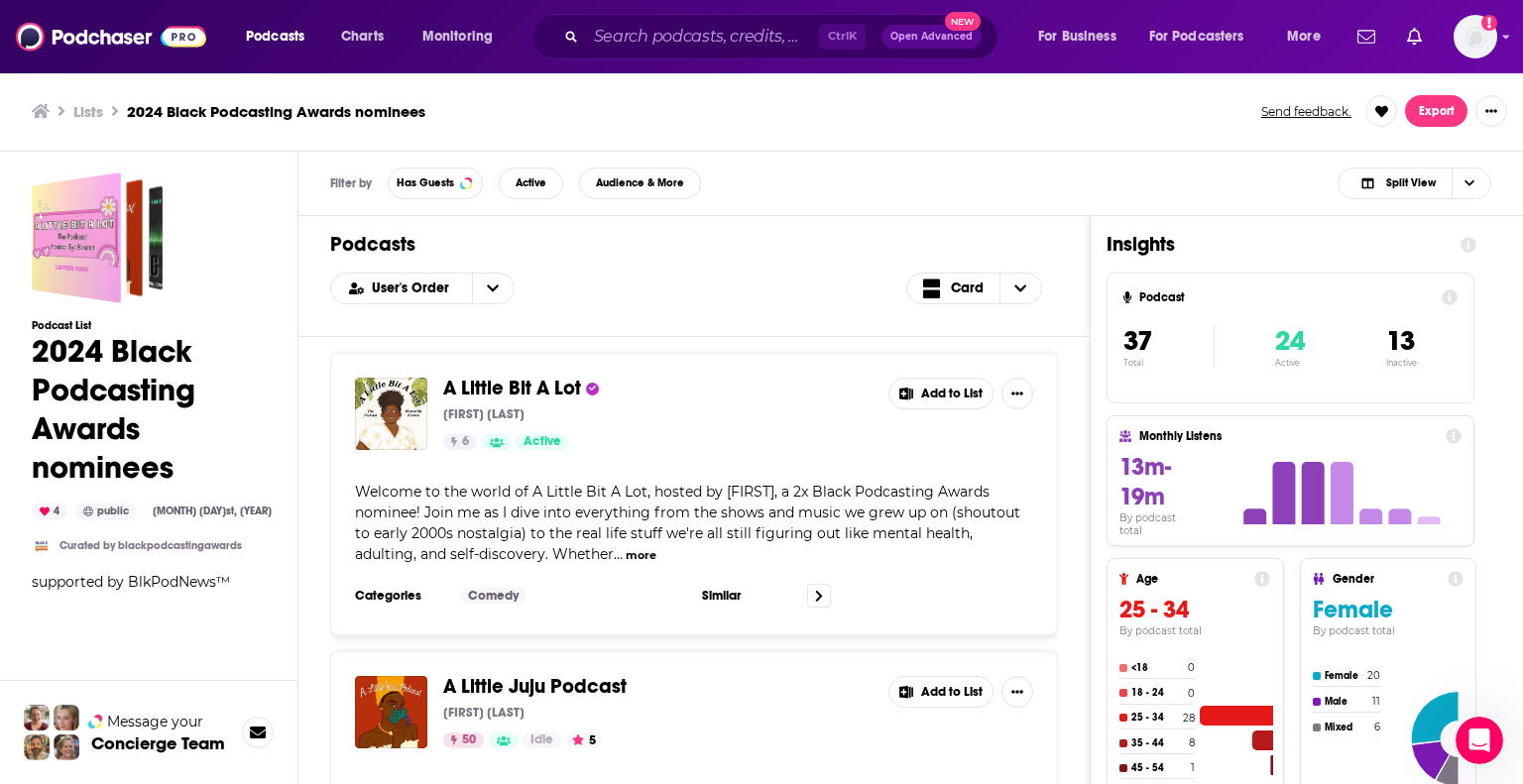 click on "A Little Juju Podcast" at bounding box center (657, 687) 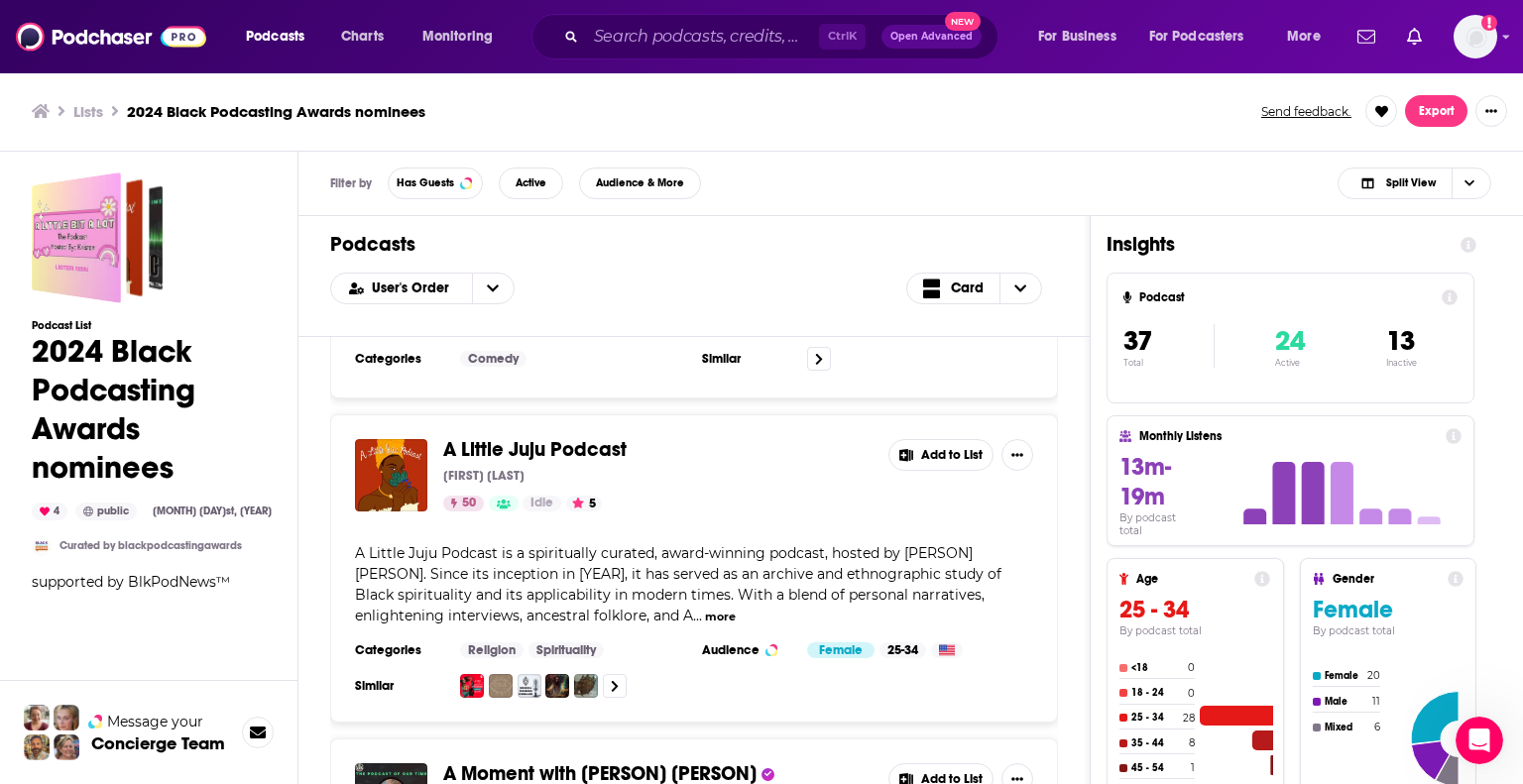 scroll, scrollTop: 238, scrollLeft: 0, axis: vertical 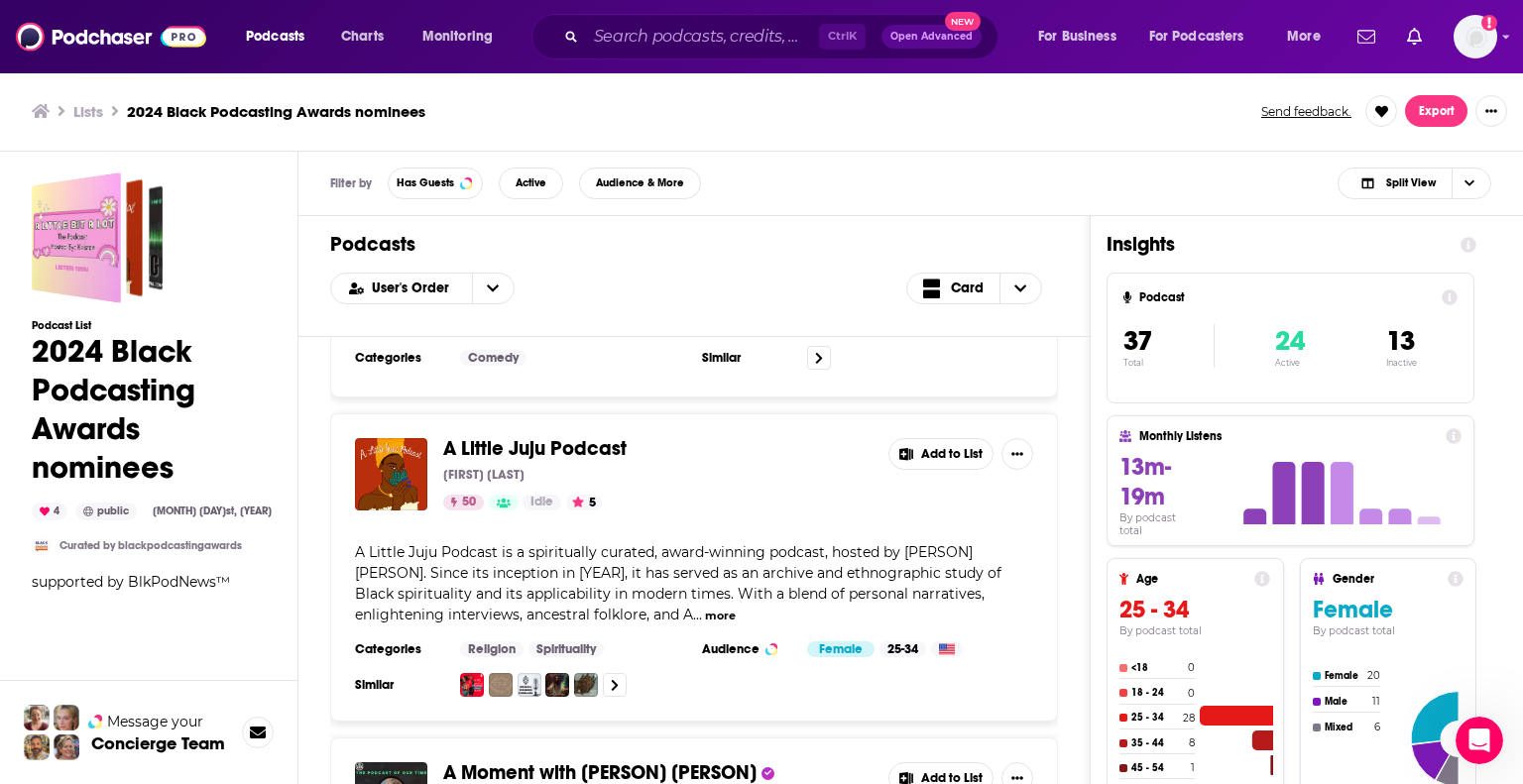 click on "more" at bounding box center (720, 616) 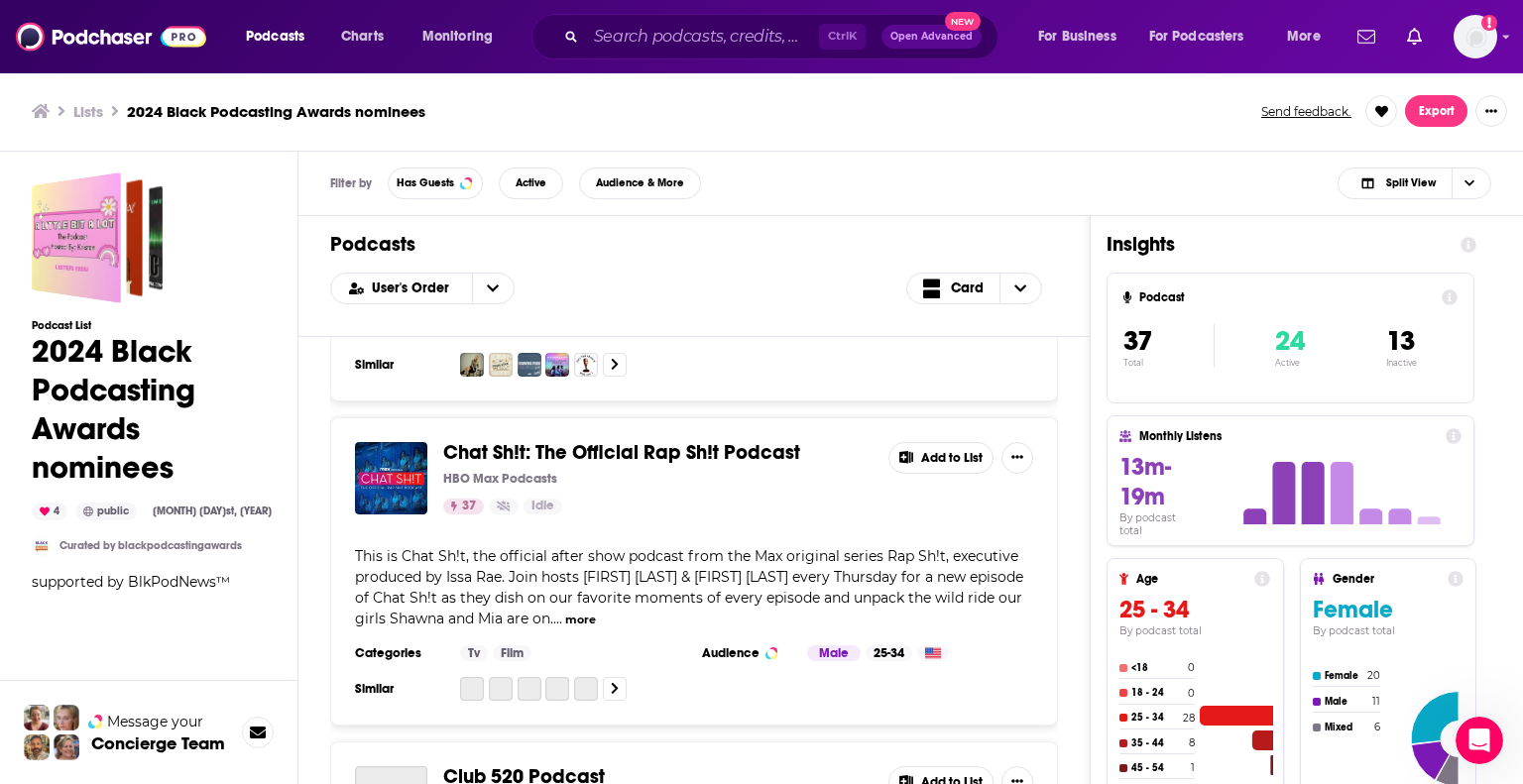scroll, scrollTop: 1586, scrollLeft: 0, axis: vertical 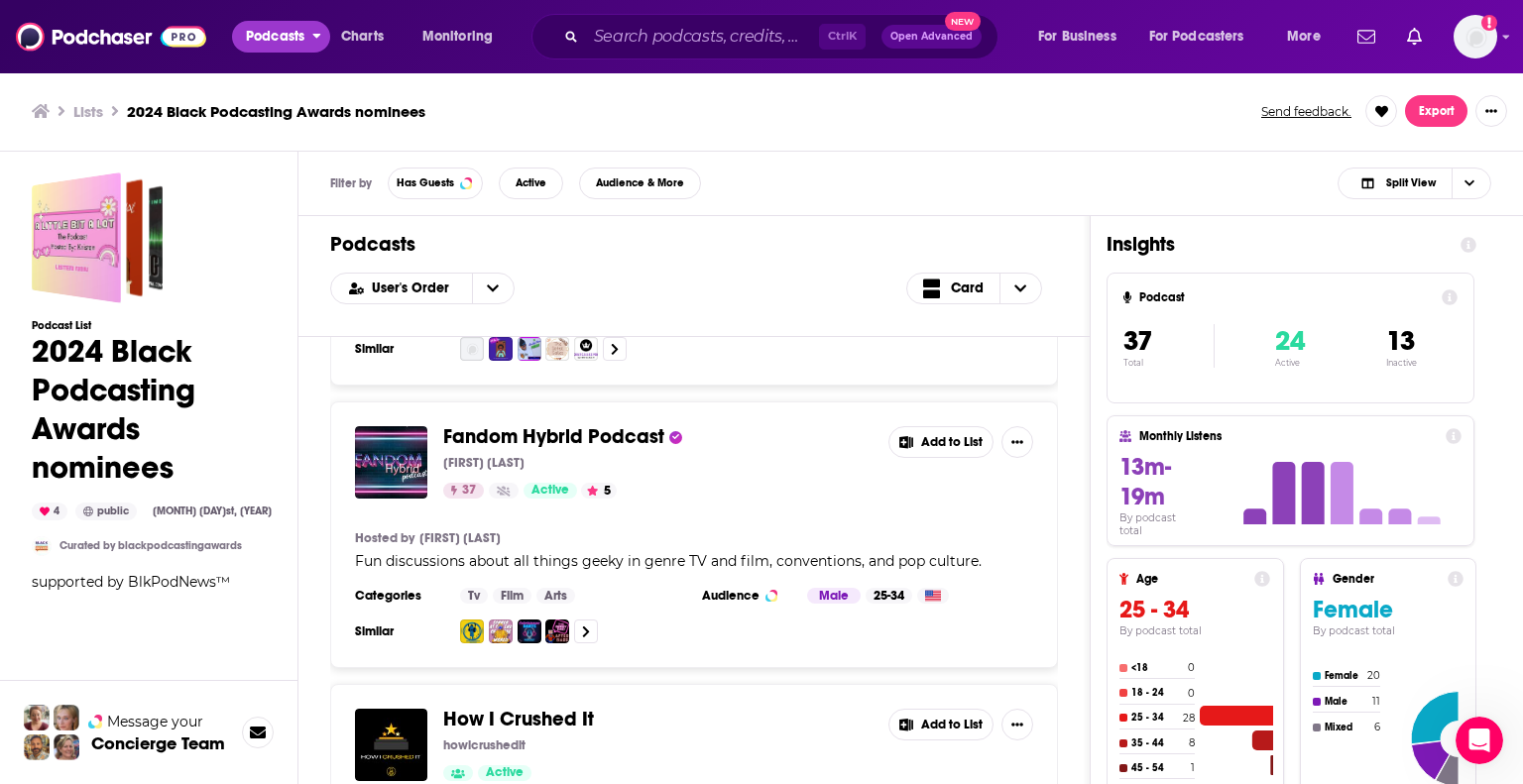 click on "Podcasts" at bounding box center (275, 37) 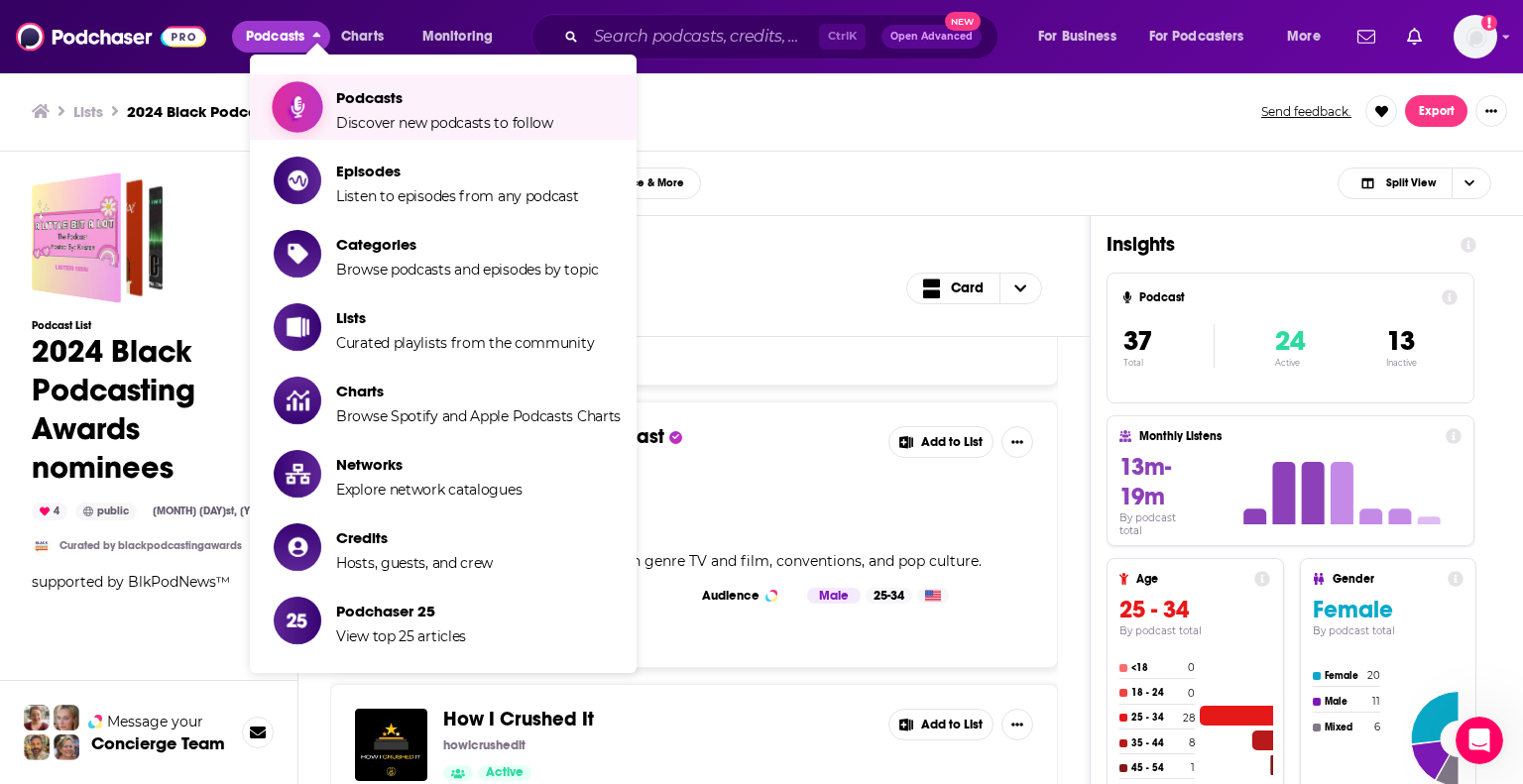 click on "Podcasts" at bounding box center (444, 97) 